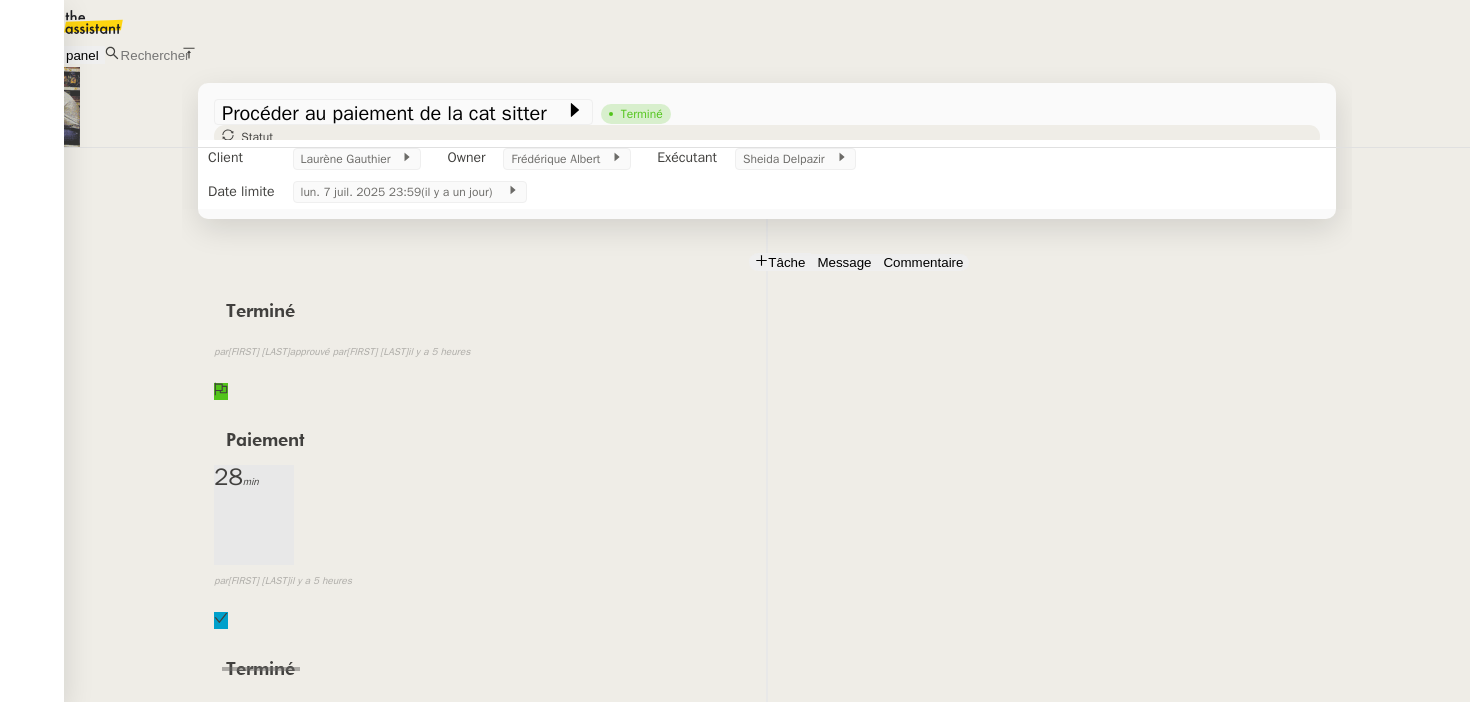 scroll, scrollTop: 0, scrollLeft: 0, axis: both 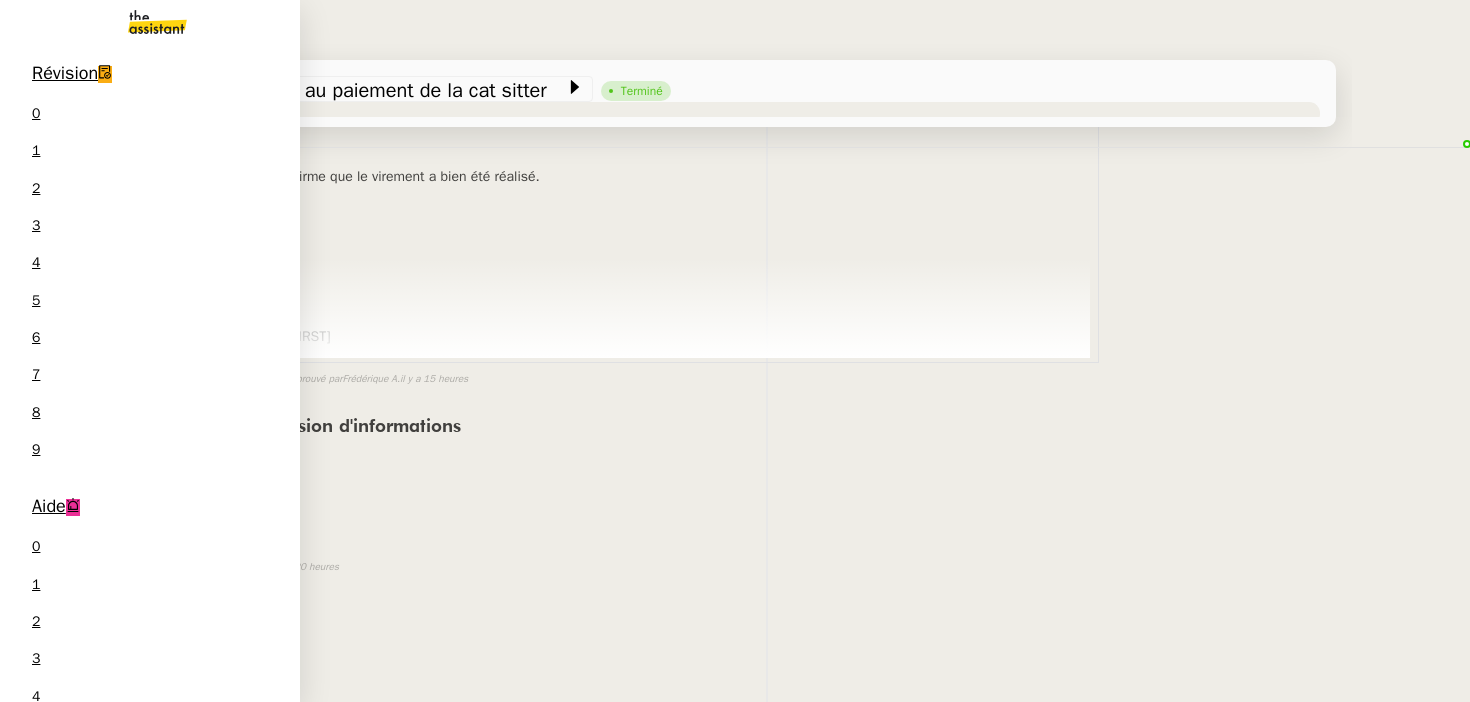 click on "Révision  0   1   2   3   4   5   6   7   8   9" at bounding box center [150, 266] 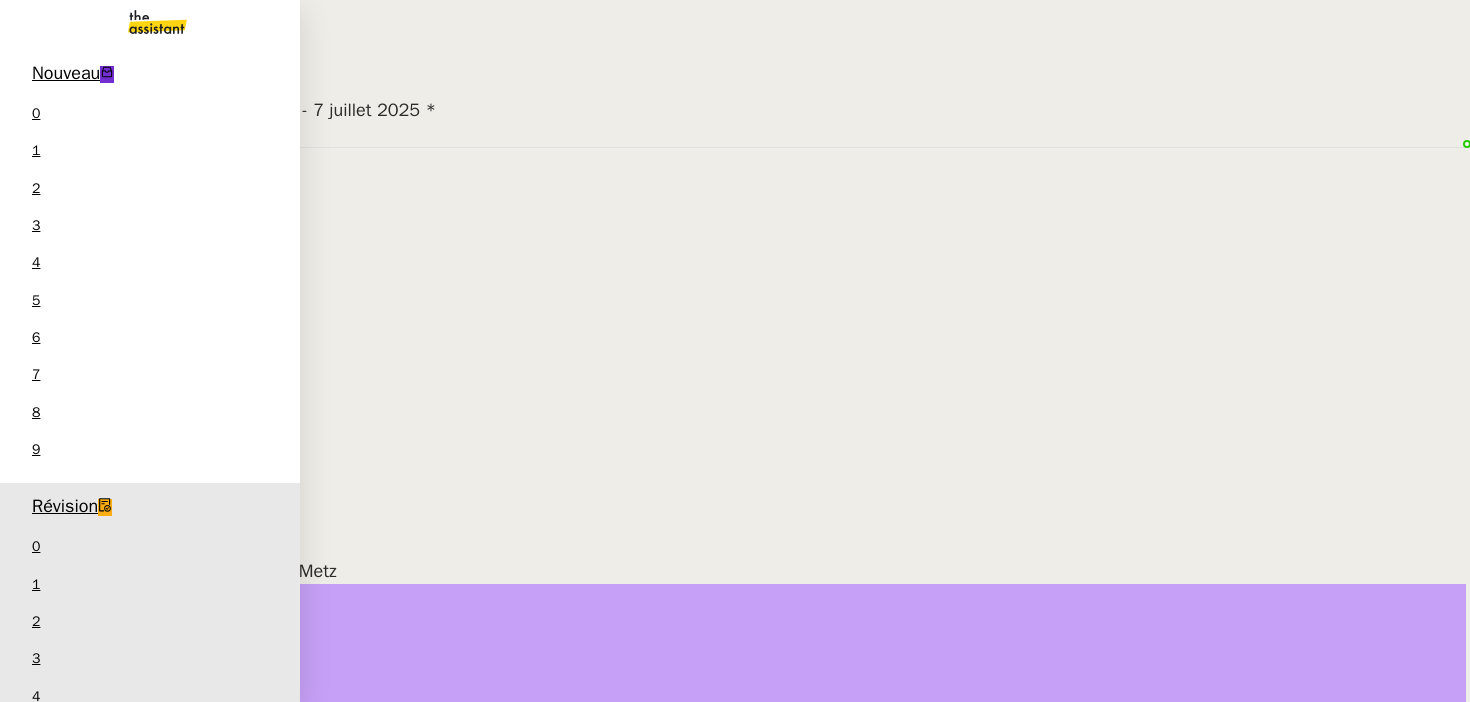 click on "Valider la facture [FILENAME] [FIRST] [LAST]" at bounding box center [150, 1596] 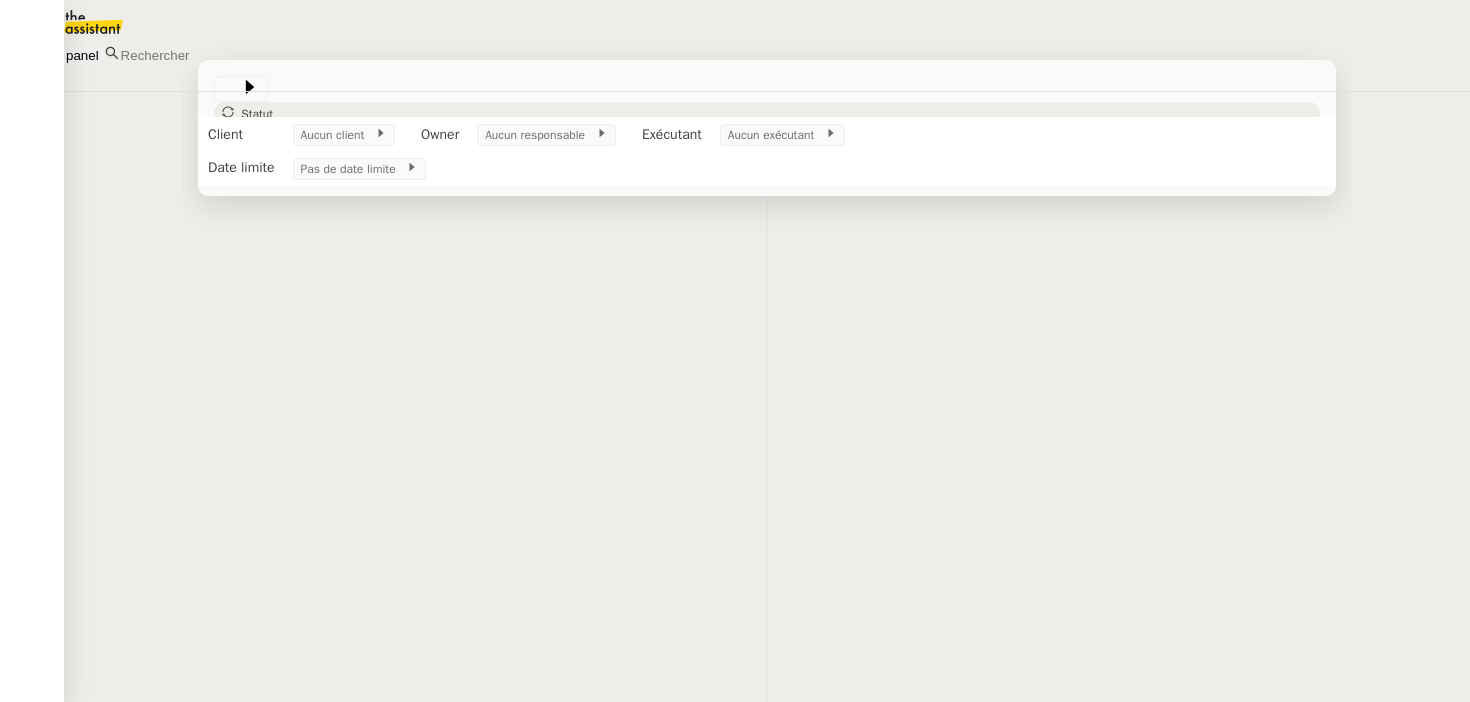 scroll, scrollTop: 0, scrollLeft: 0, axis: both 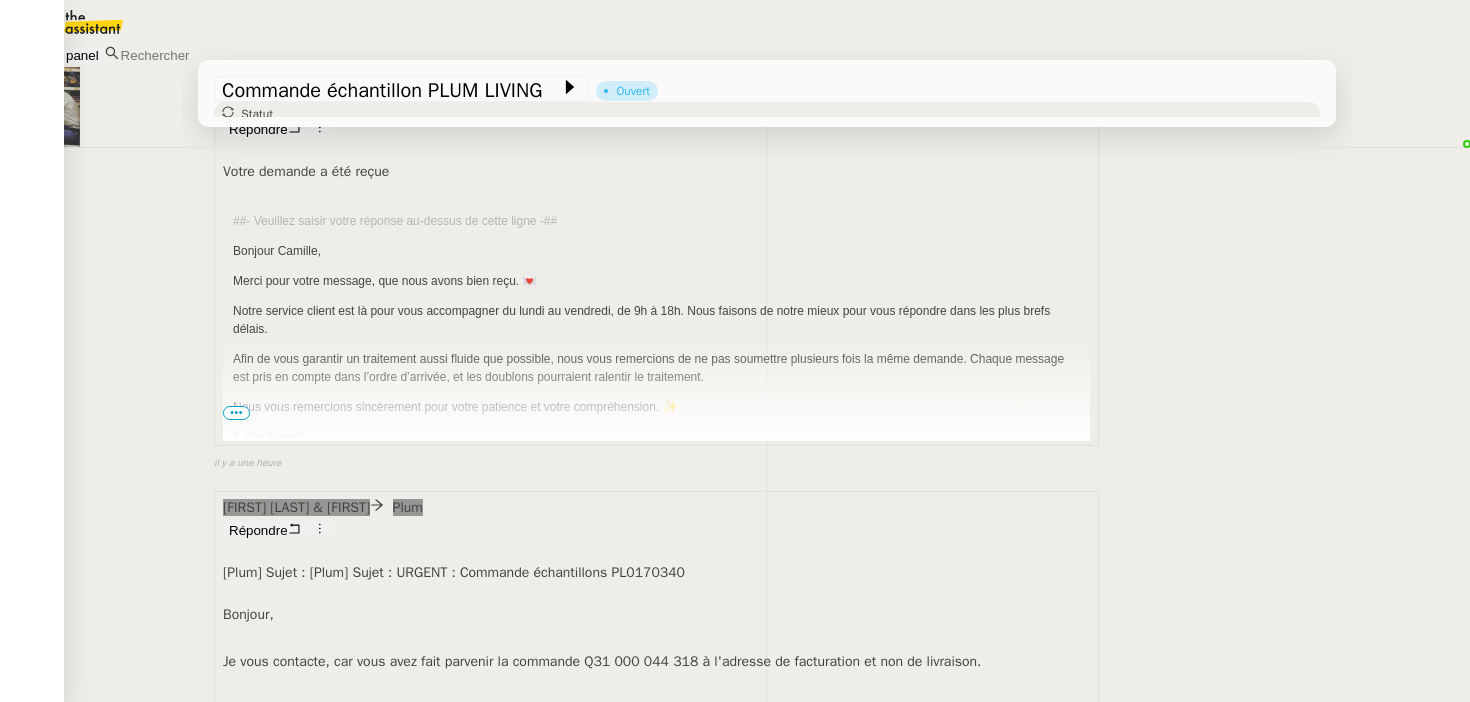 drag, startPoint x: 285, startPoint y: 539, endPoint x: 611, endPoint y: 539, distance: 326 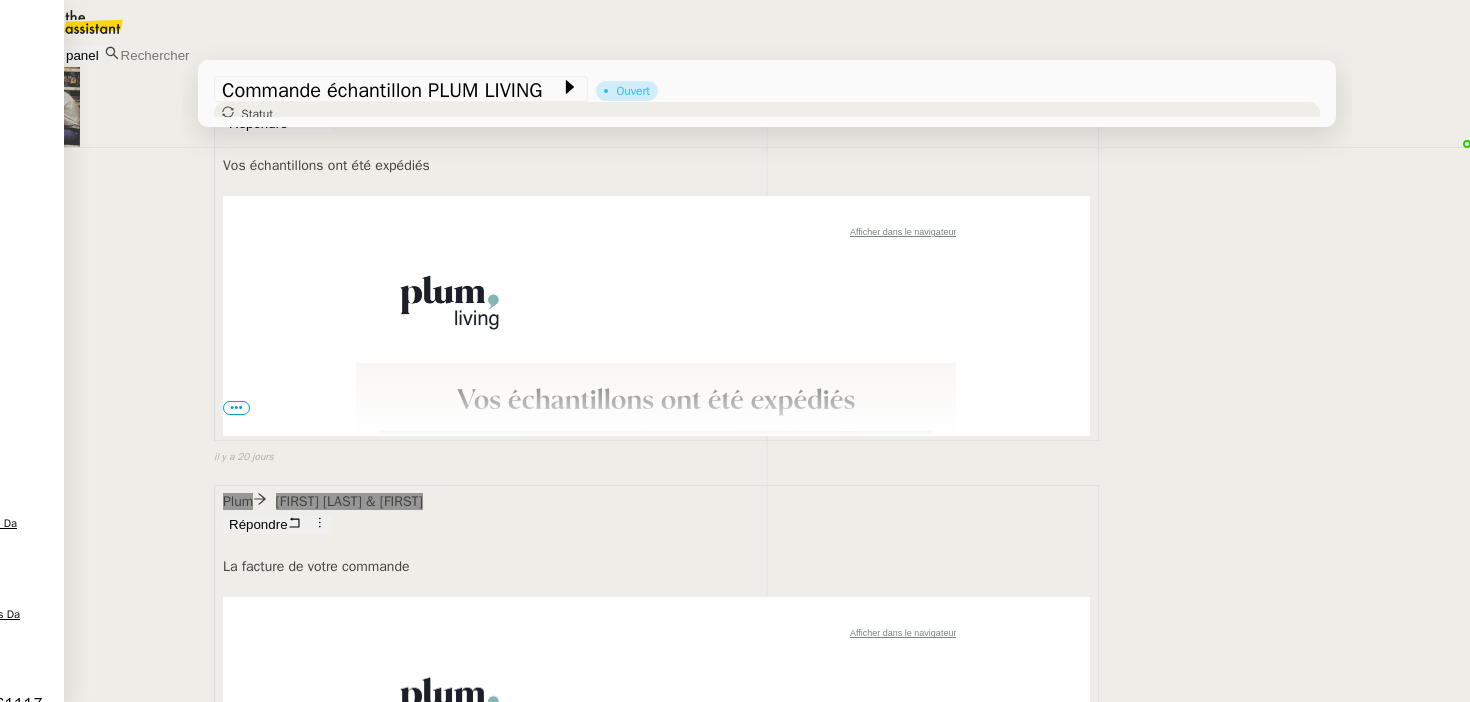 scroll, scrollTop: 26399, scrollLeft: 0, axis: vertical 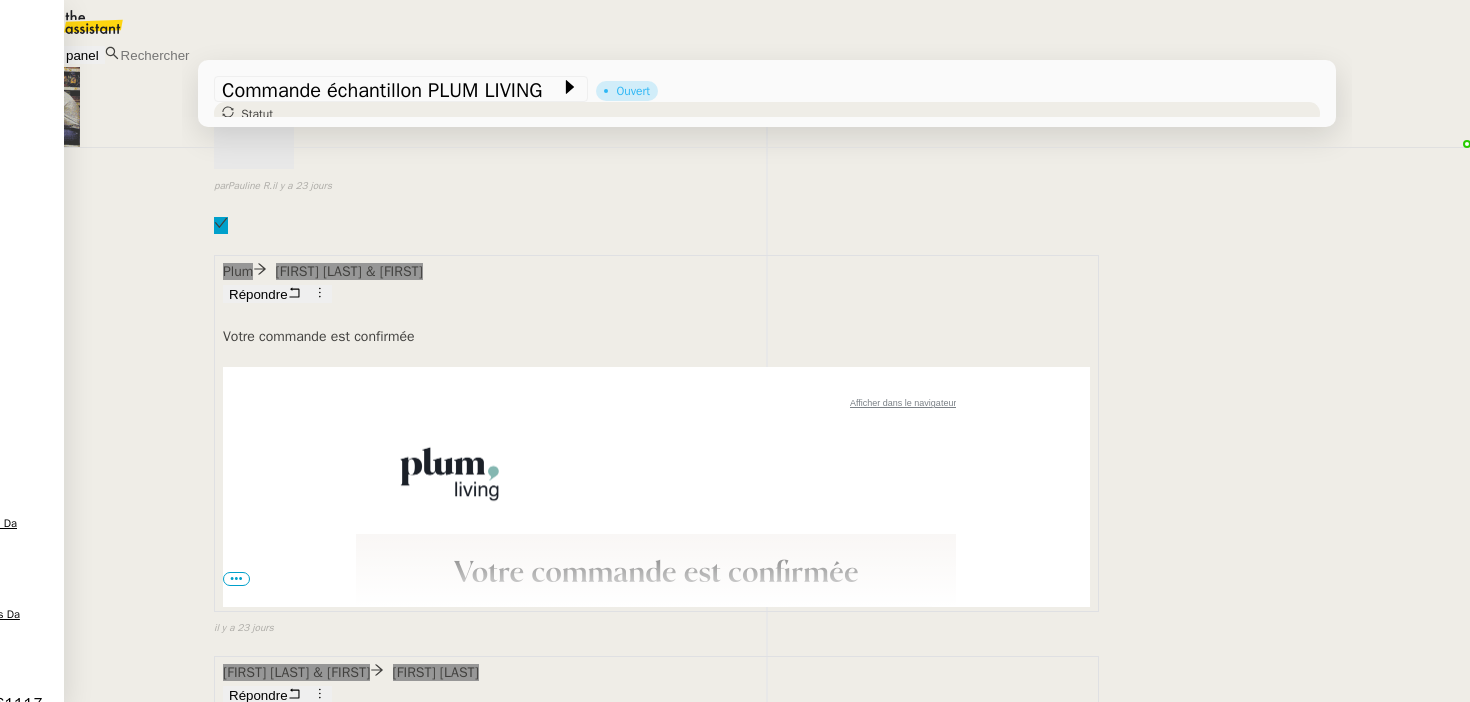 click on "Il s'agirait de commander les échantillons suivants et les faire livrer le plus rapidement possible  l'intention de AUDREY CHUQUET, au 8-10 Rue de la Rampe, 06400, CANNES. Merci de rattacher le 0652776779 à la commande (mon numéro de téléphone)." at bounding box center [656, 4457] 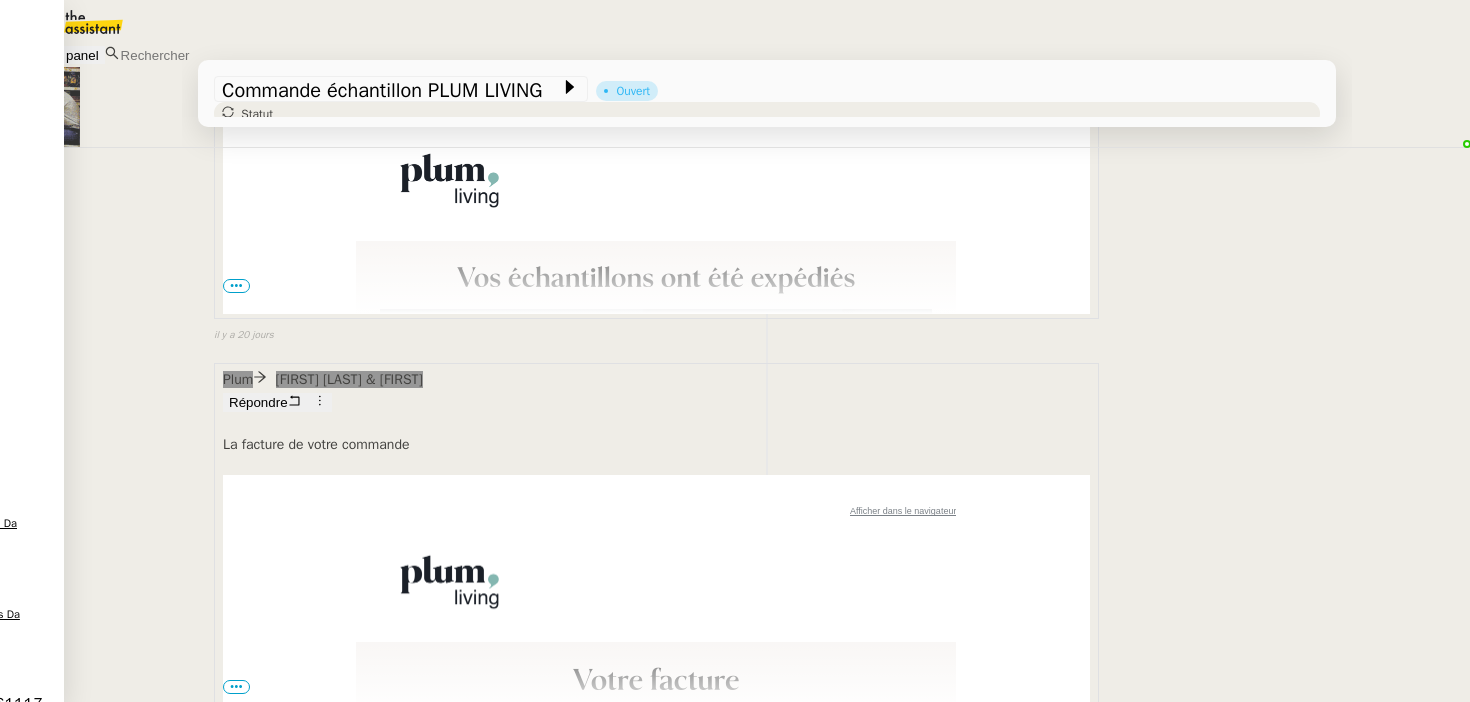scroll, scrollTop: 26399, scrollLeft: 0, axis: vertical 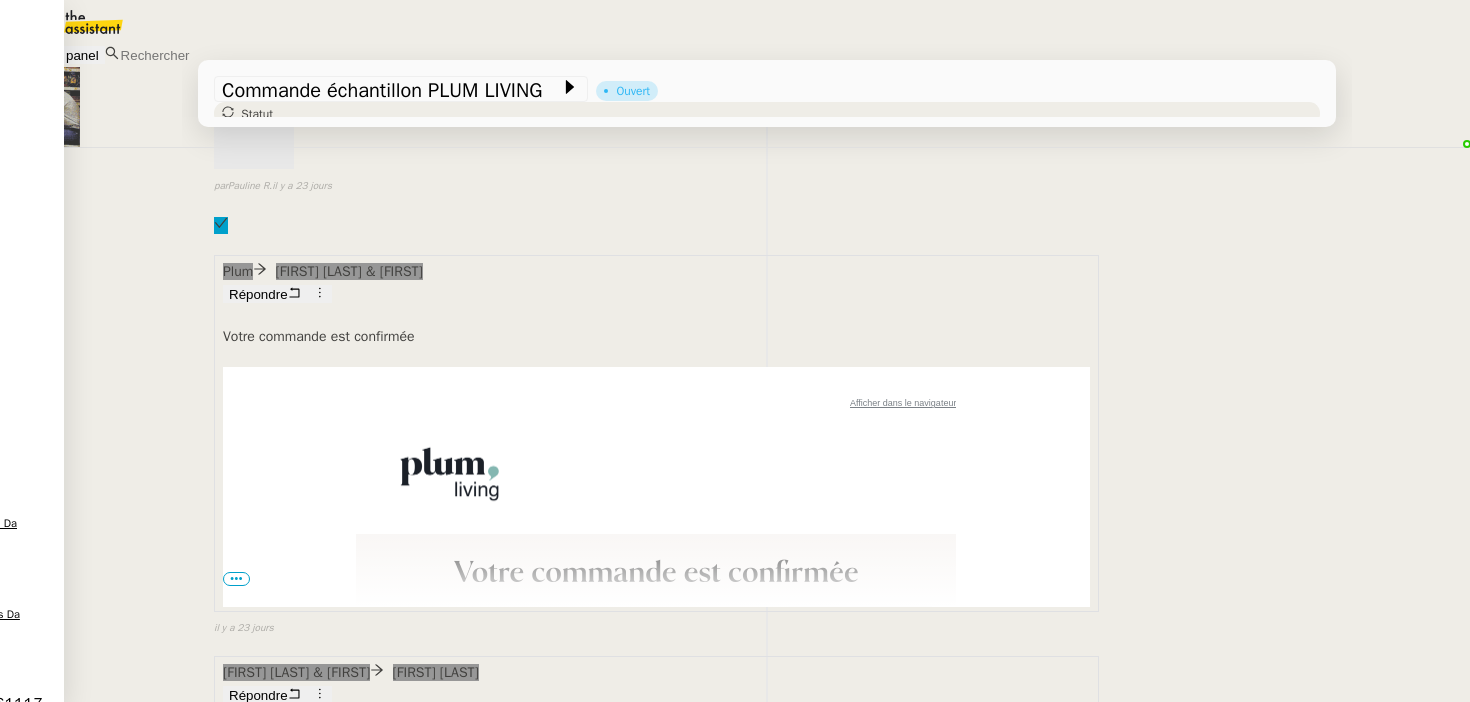 click on "•••" at bounding box center (236, 4529) 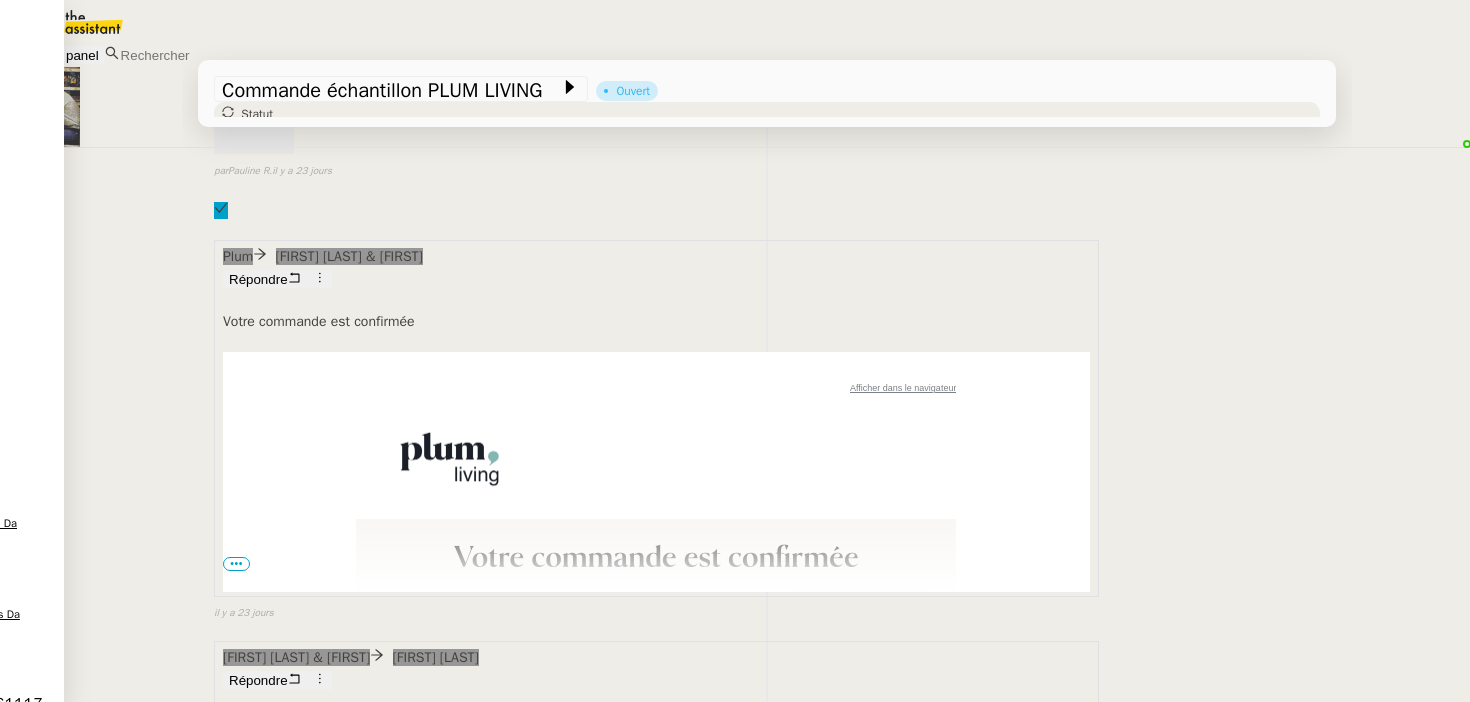 scroll, scrollTop: 26412, scrollLeft: 0, axis: vertical 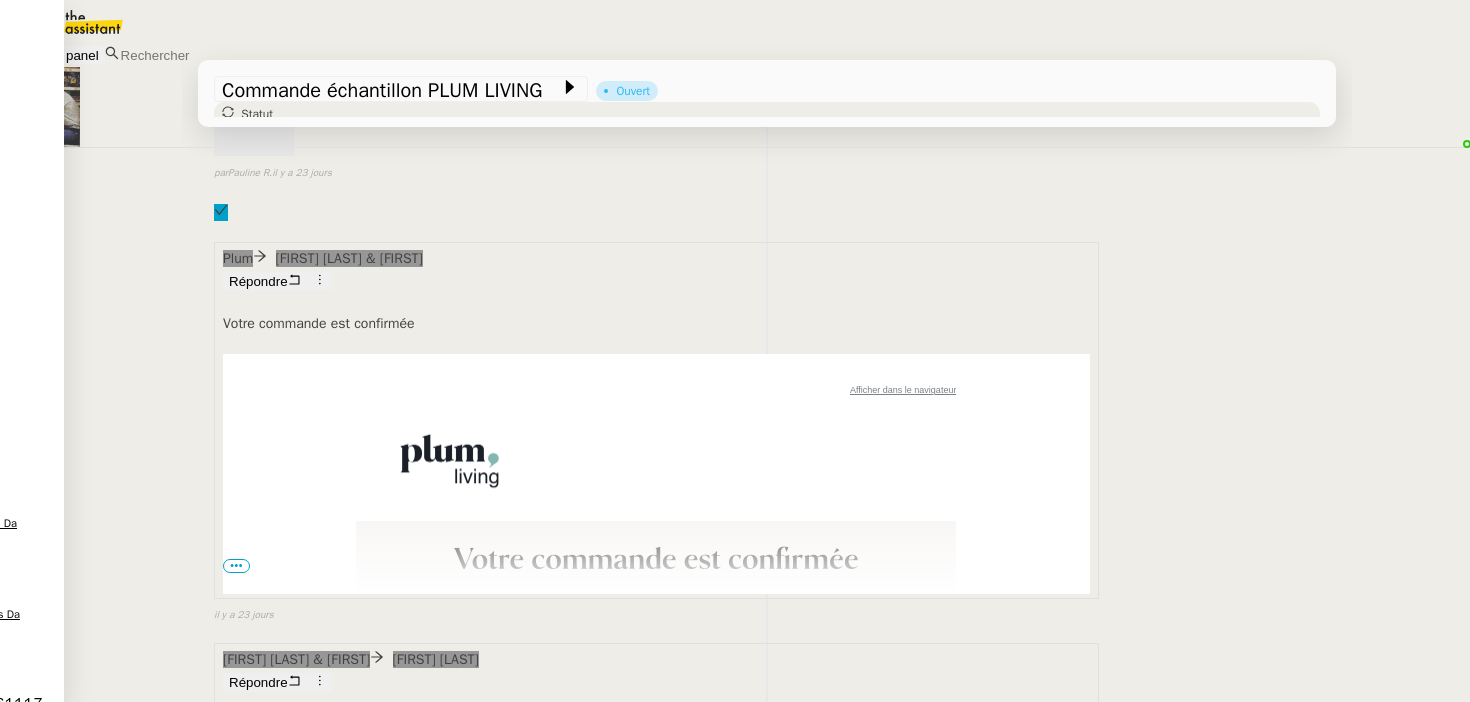 drag, startPoint x: 364, startPoint y: 464, endPoint x: 121, endPoint y: 374, distance: 259.13126 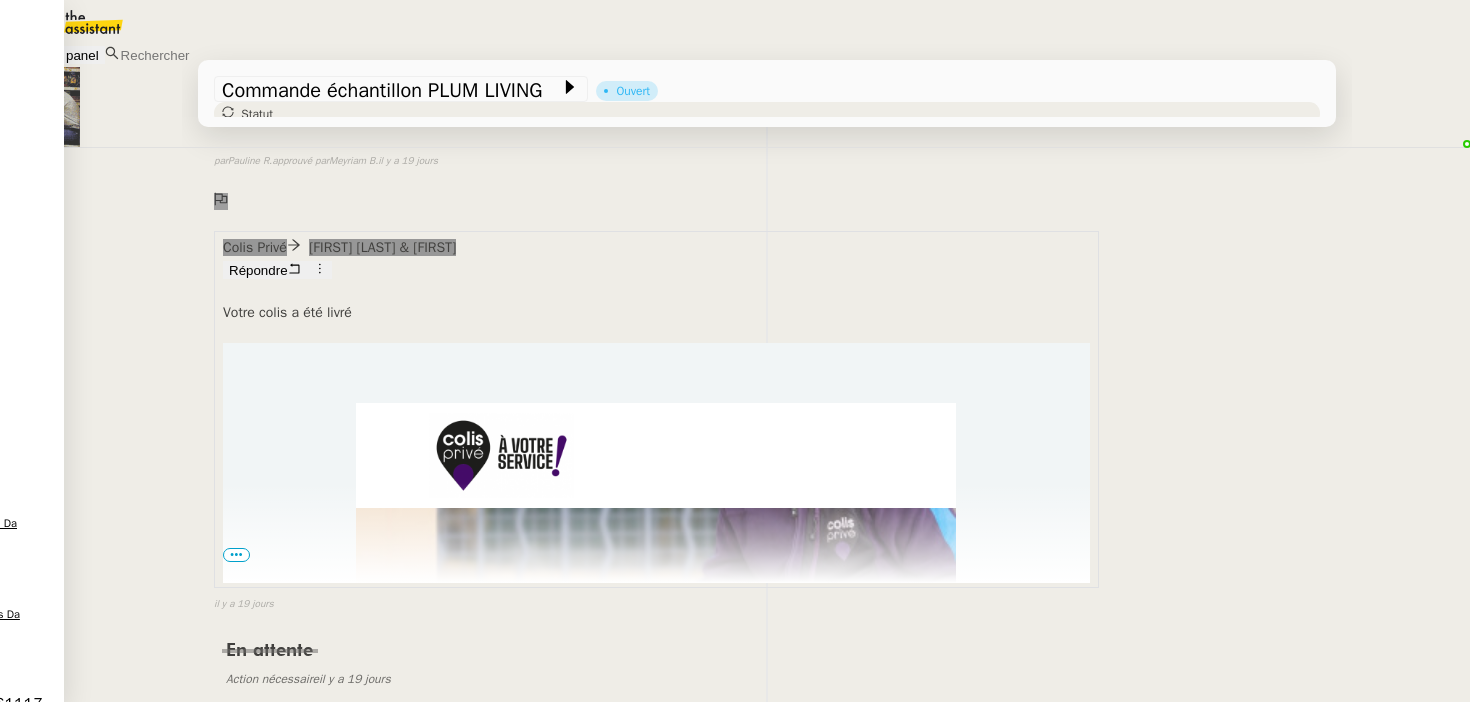 scroll, scrollTop: 22496, scrollLeft: 0, axis: vertical 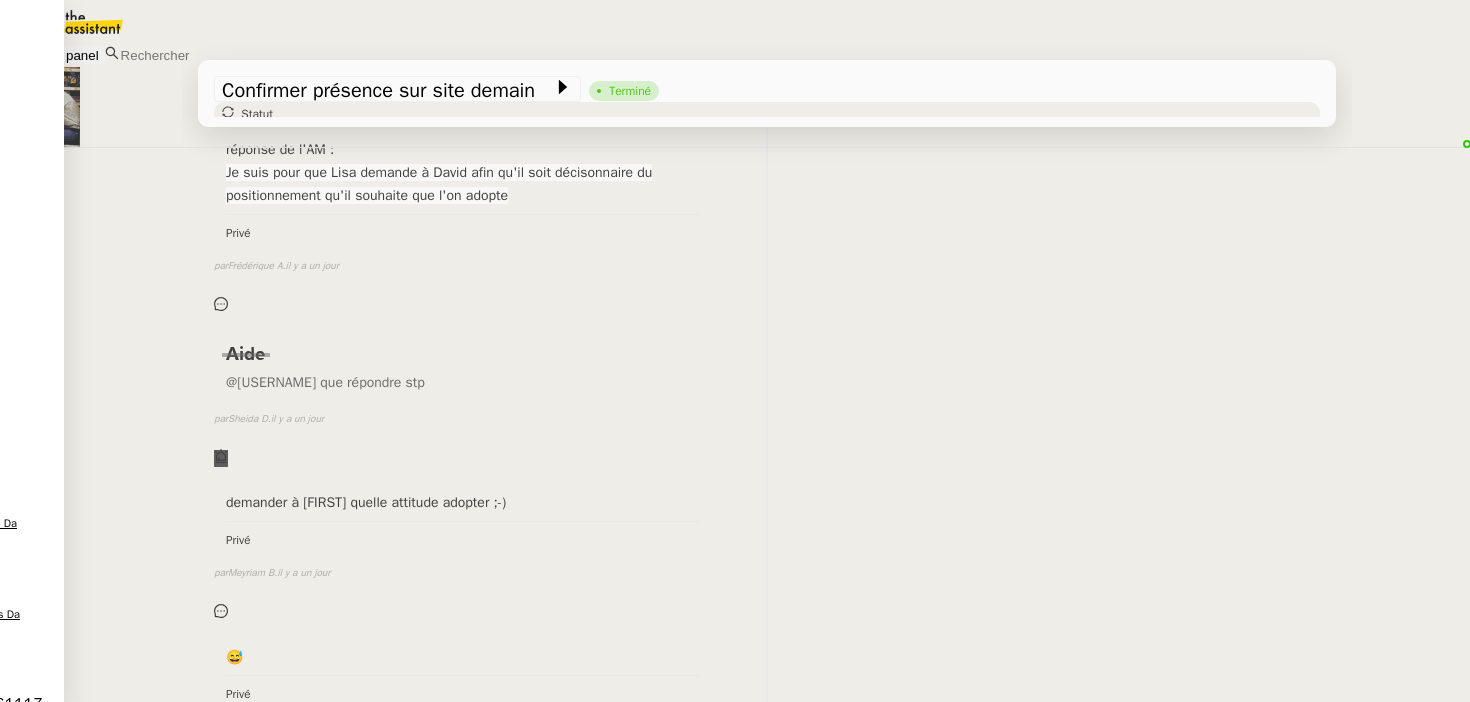 drag, startPoint x: 238, startPoint y: 482, endPoint x: 411, endPoint y: 478, distance: 173.04623 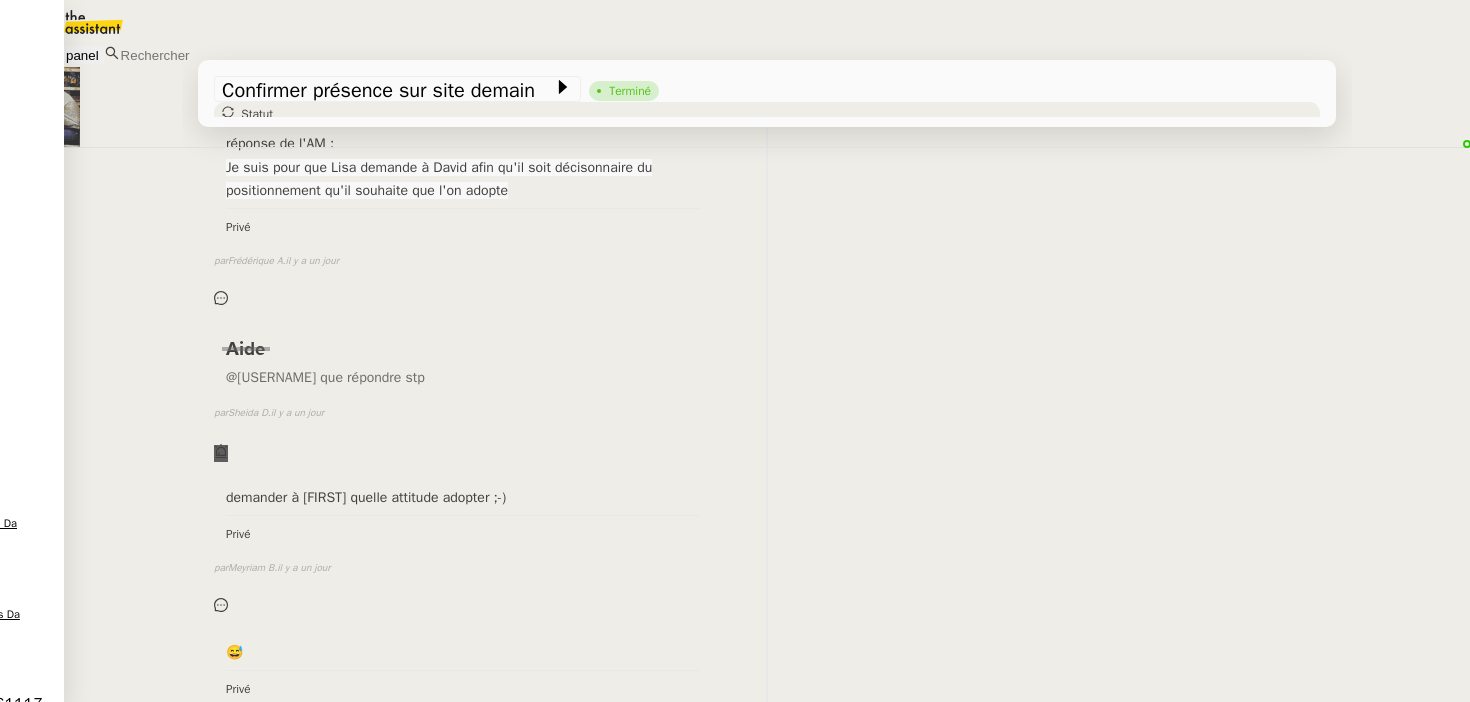 scroll, scrollTop: 1869, scrollLeft: 0, axis: vertical 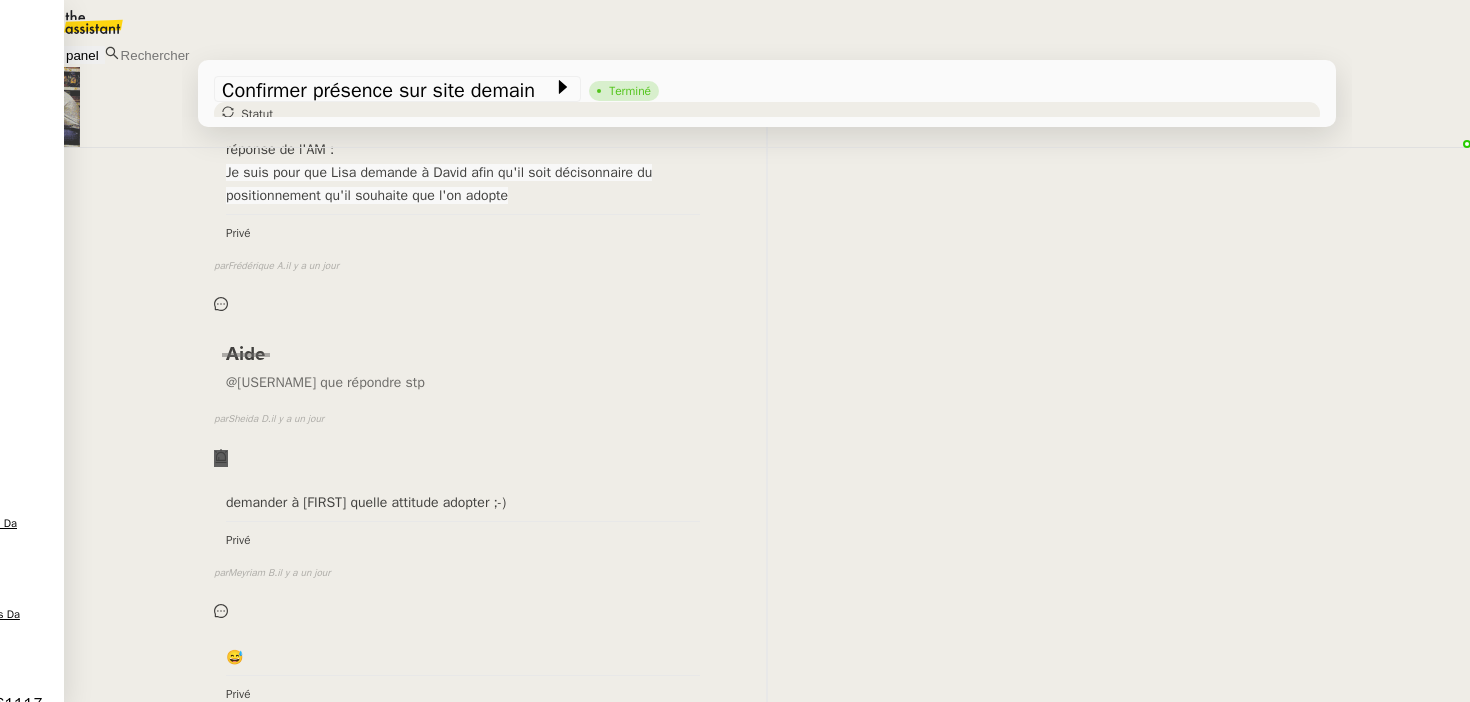 click on "•••" at bounding box center [236, 1259] 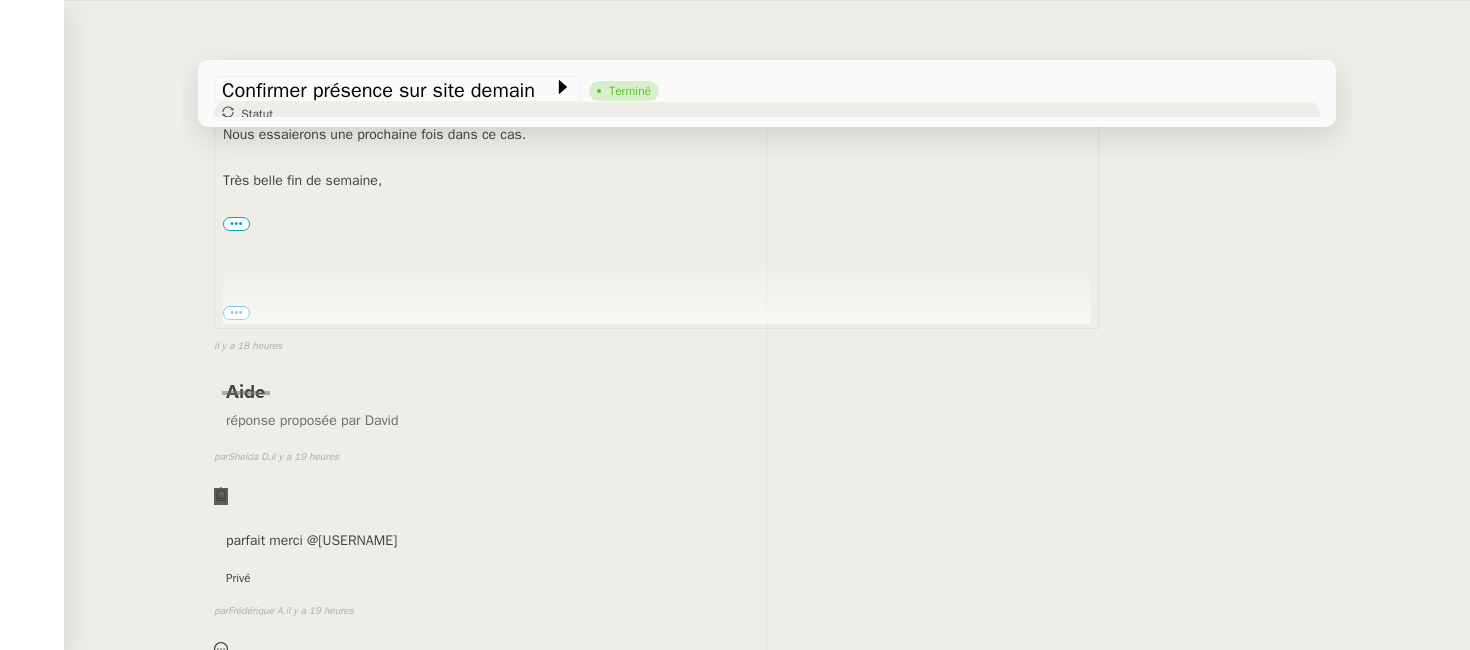 scroll, scrollTop: 0, scrollLeft: 0, axis: both 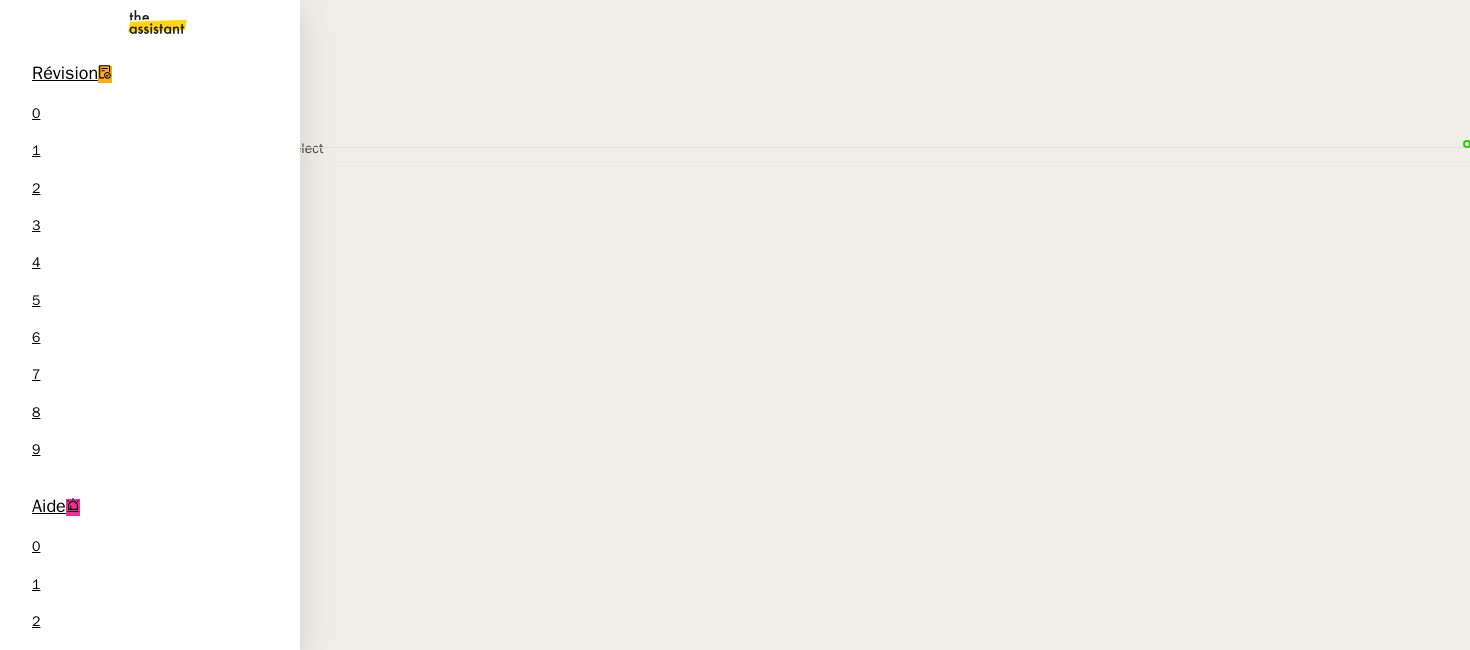 click on "Valider la facture ENGIE" at bounding box center [115, 1046] 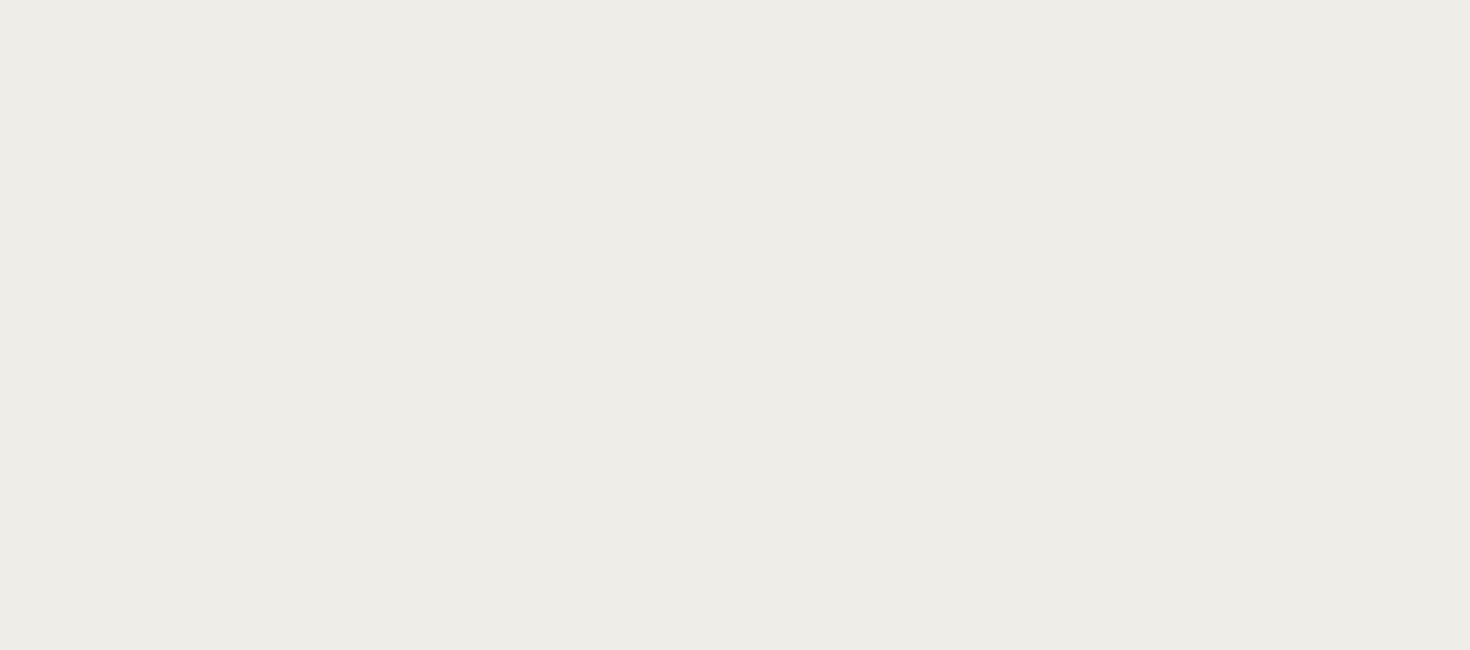 scroll, scrollTop: 0, scrollLeft: 0, axis: both 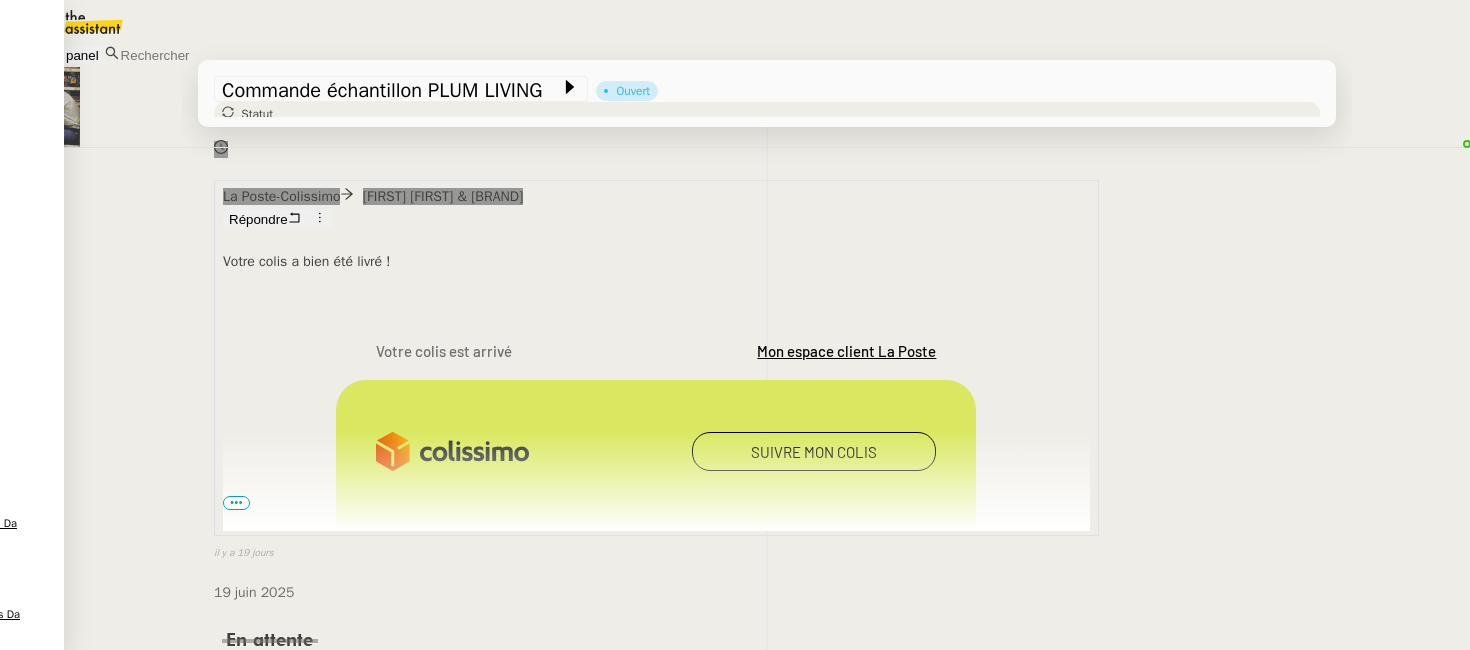 click on "•••" at bounding box center (236, 3868) 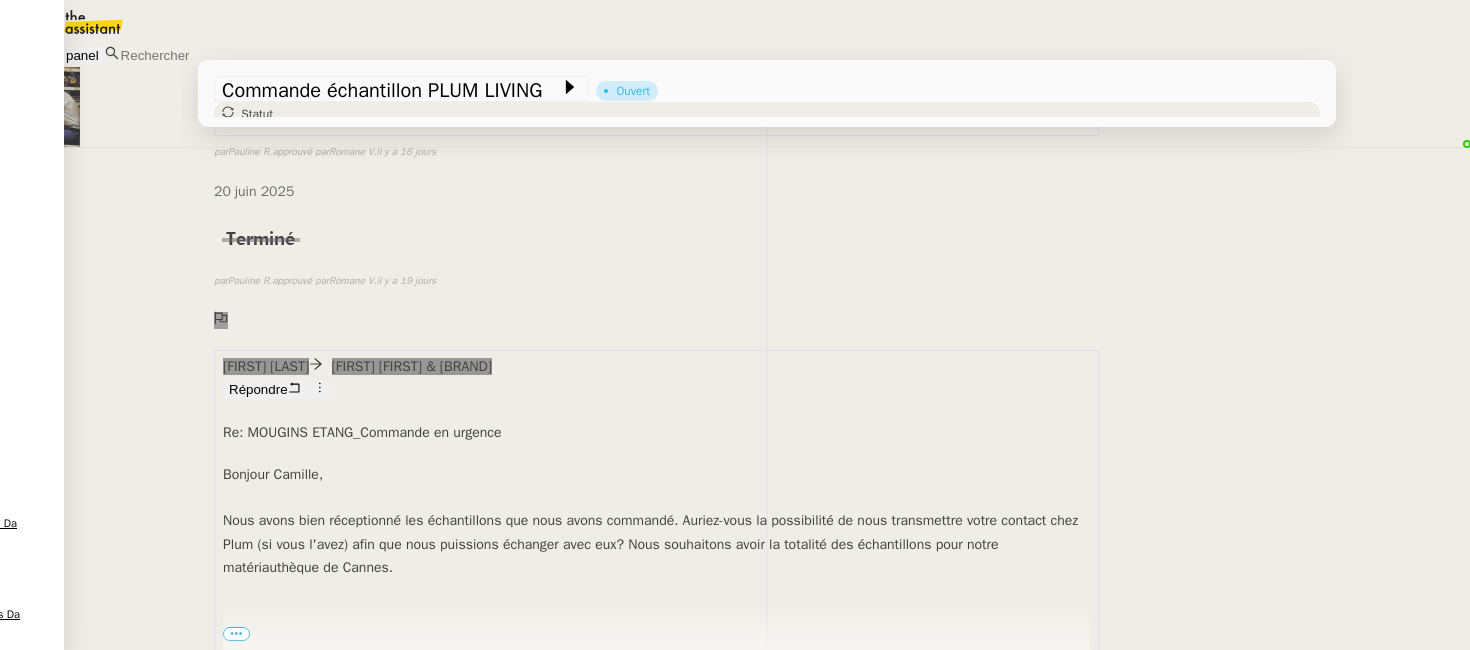 scroll, scrollTop: 21815, scrollLeft: 0, axis: vertical 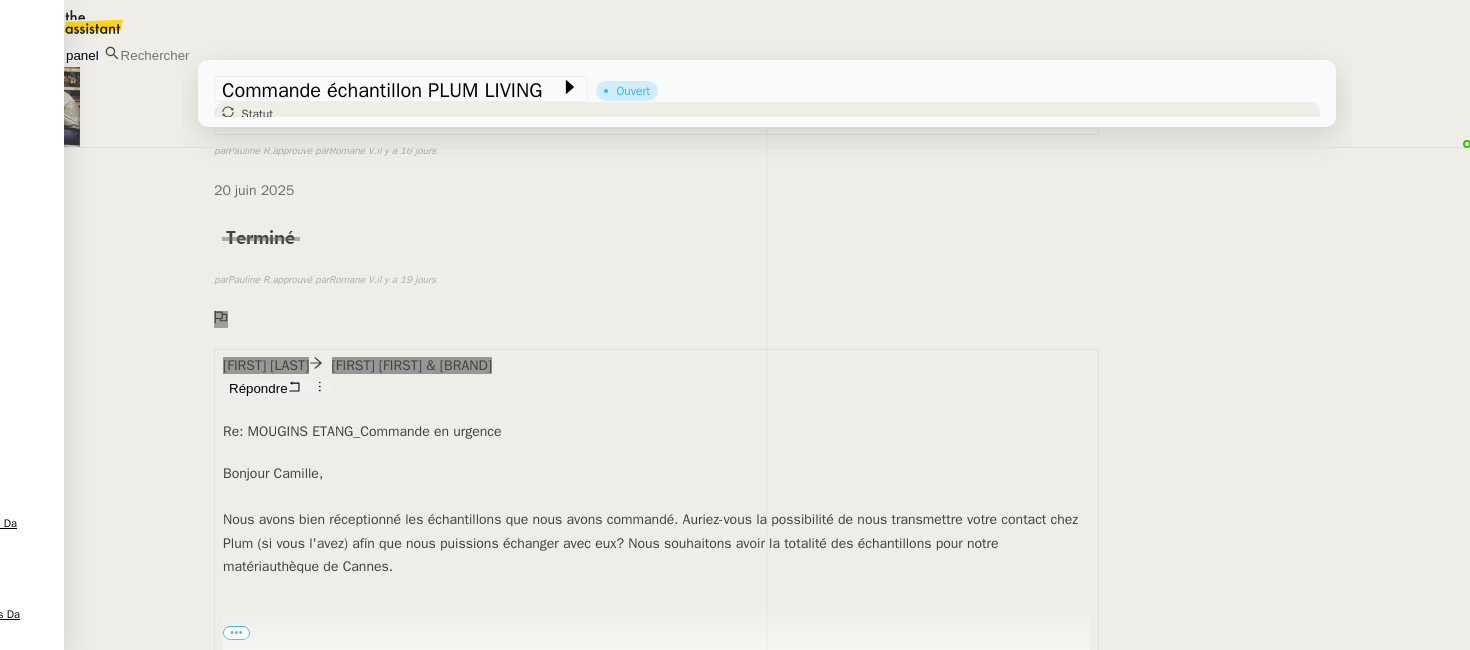 click on "•••" at bounding box center [236, 3536] 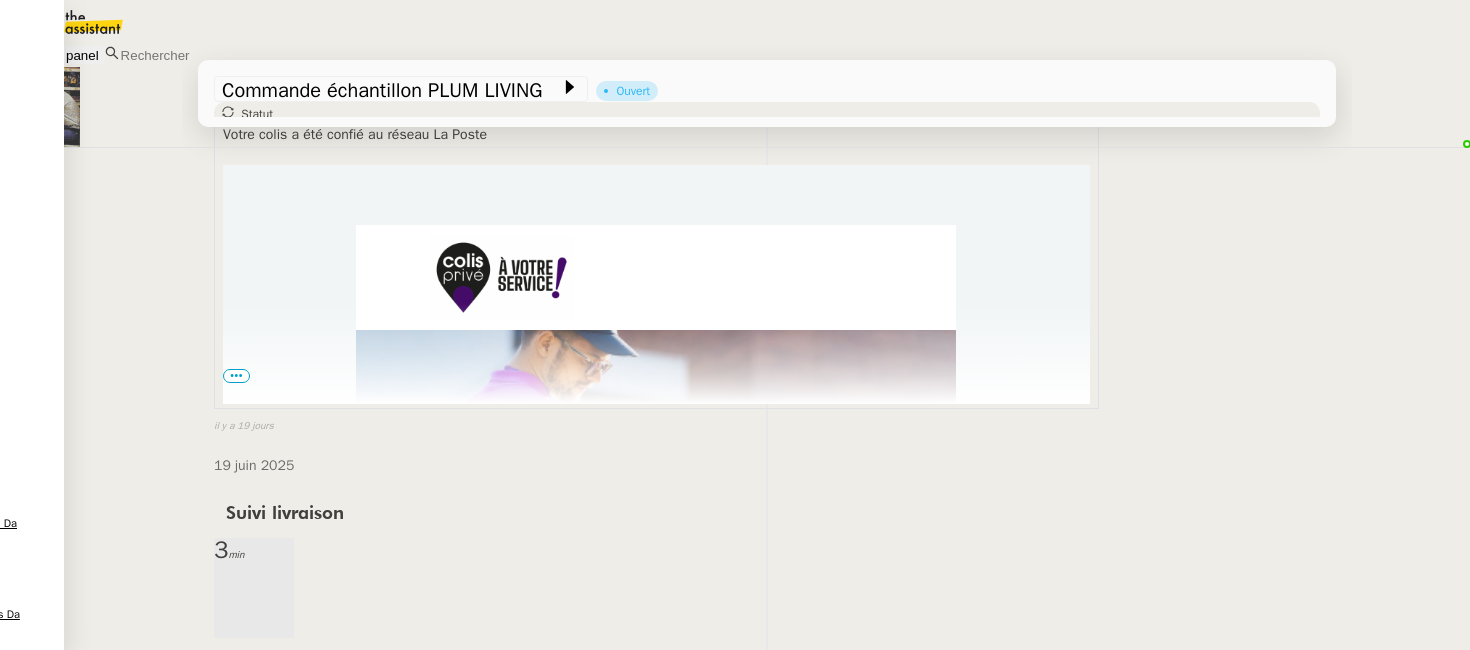 scroll, scrollTop: 24139, scrollLeft: 0, axis: vertical 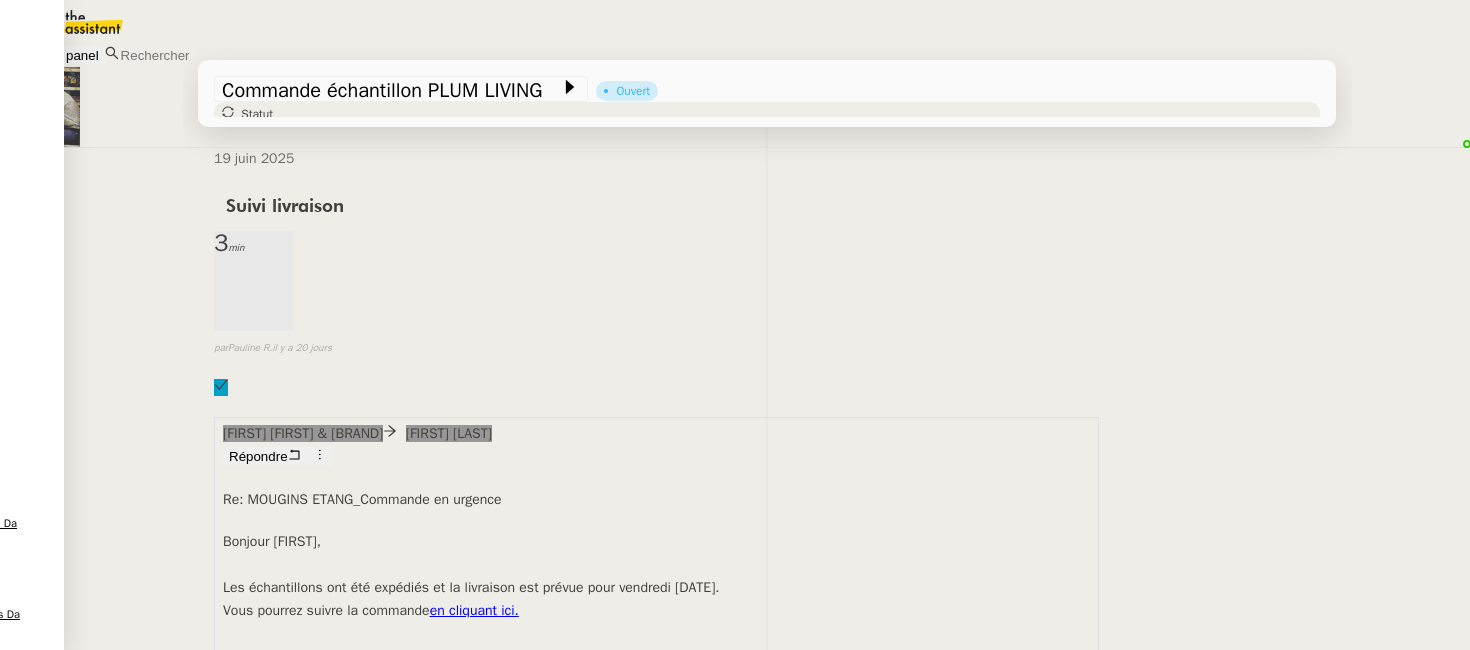 click on "•••" at bounding box center [236, 2976] 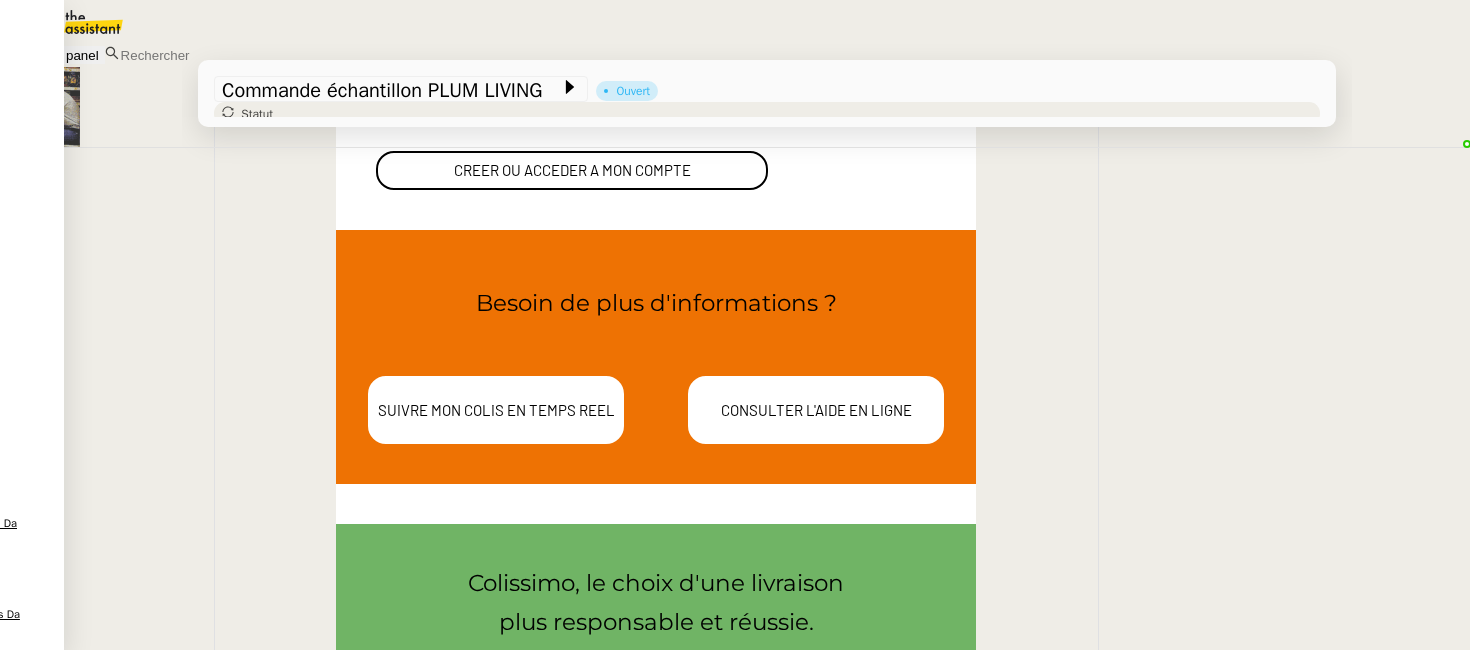 scroll, scrollTop: 25793, scrollLeft: 0, axis: vertical 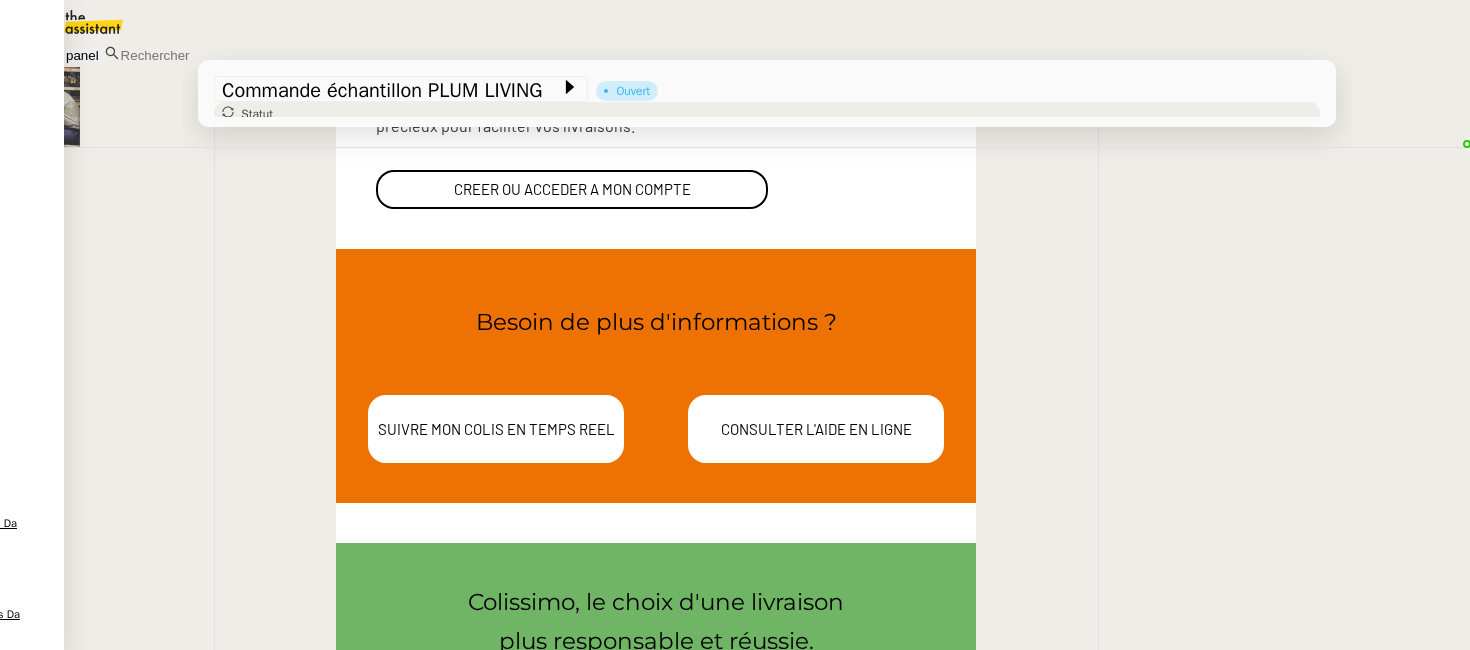 click on "•••" at bounding box center [236, 2860] 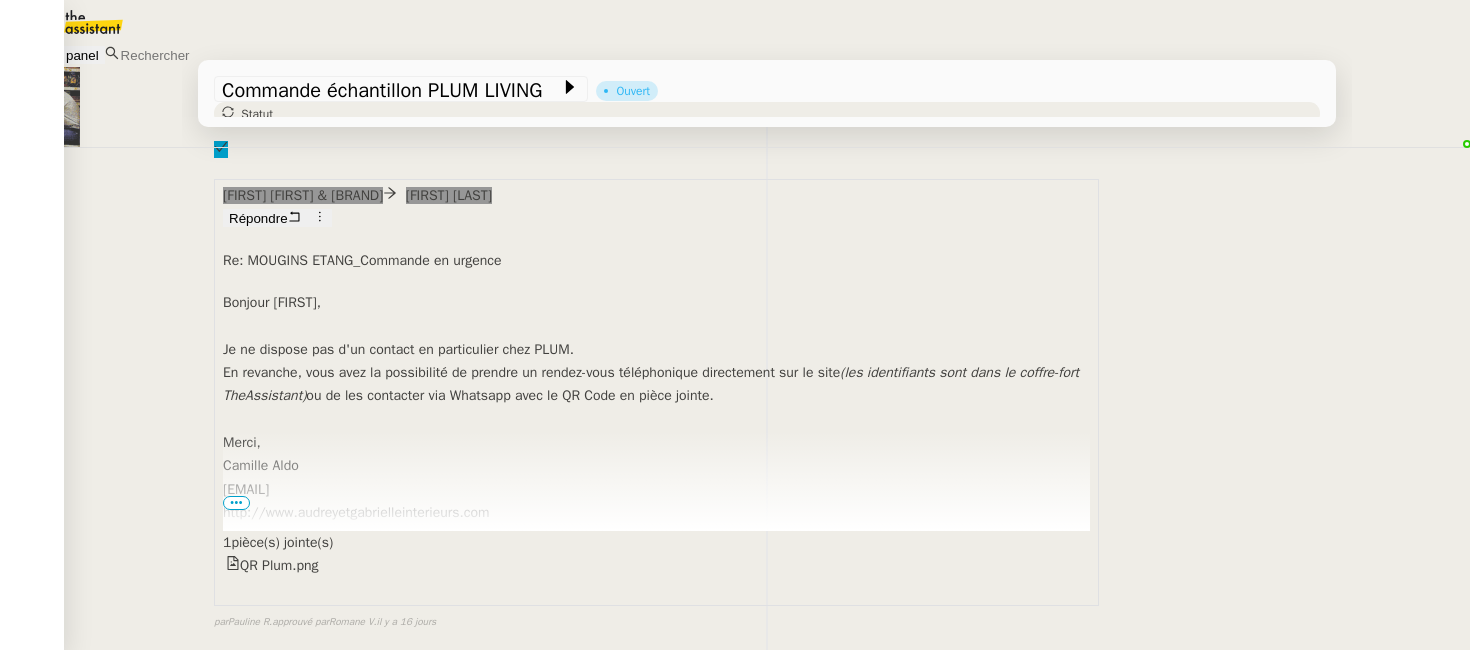 scroll, scrollTop: 21248, scrollLeft: 0, axis: vertical 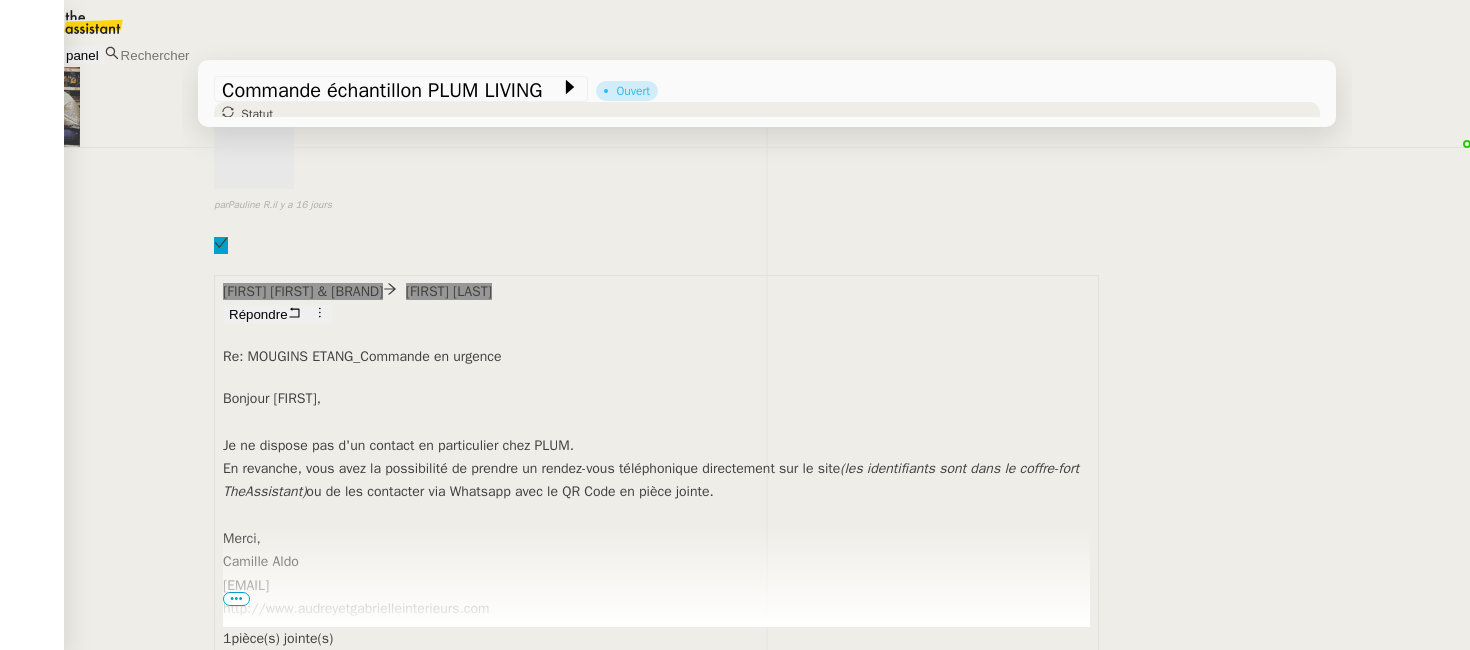 click on "en cliquant ici." at bounding box center (474, 3501) 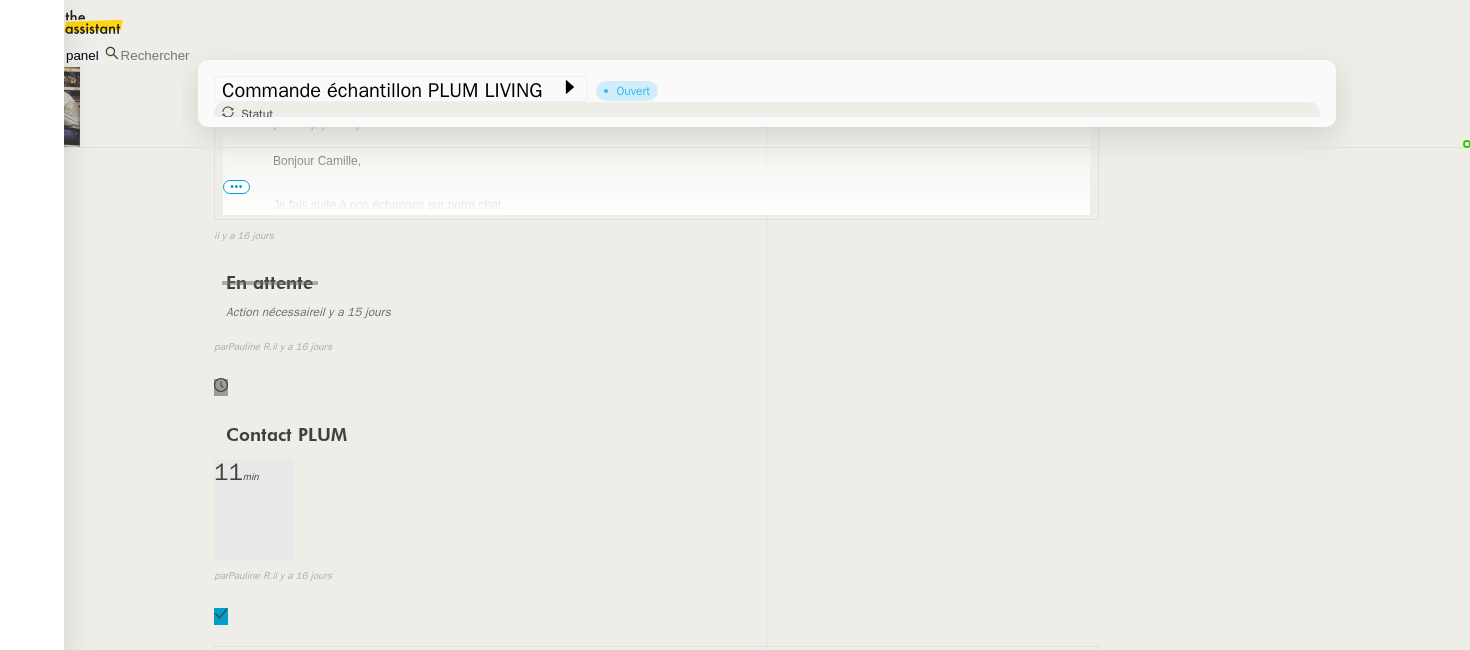 scroll, scrollTop: 20865, scrollLeft: 0, axis: vertical 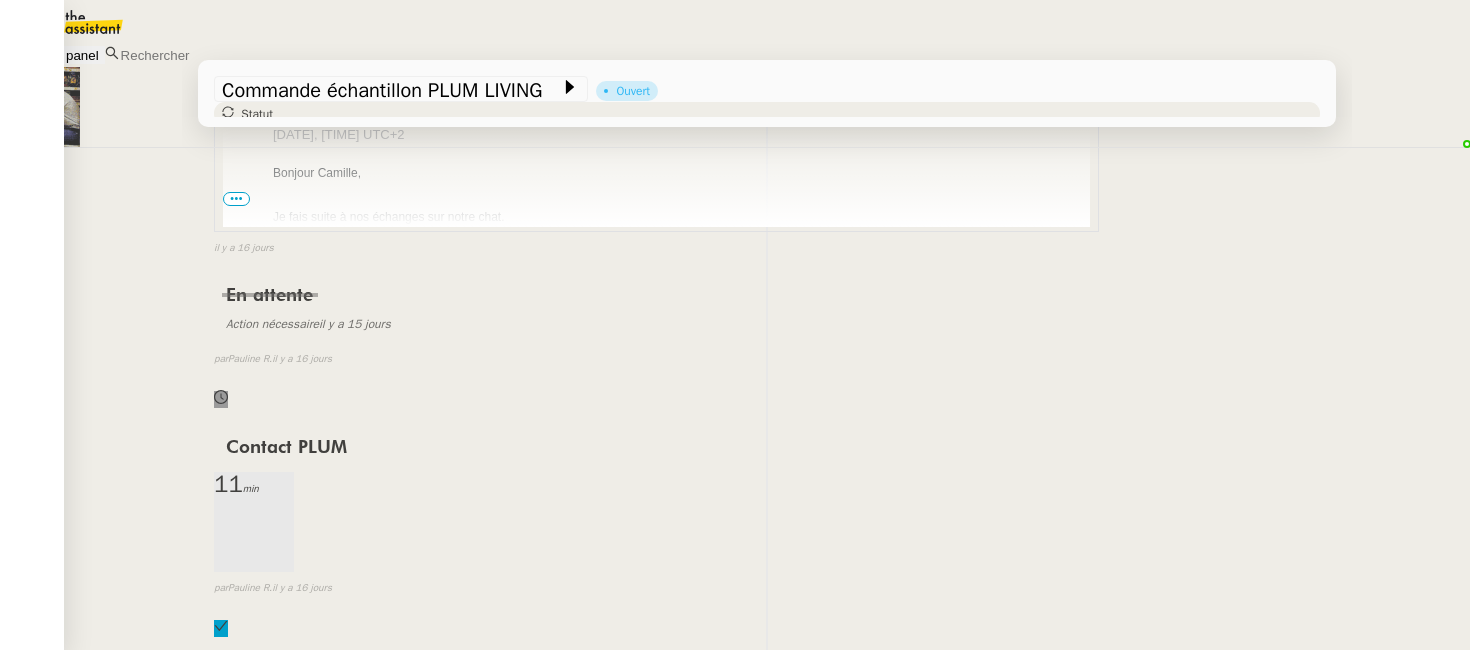 click on "Votre colis a été confié au service Colissimo de La Poste
Bonjour,
Votre colis PLUM BY ARES [TRACKING] va être confié au service Colissimo de La Poste. Il vous sera livré à l'adresse suivante:
[NUMBER] [NUMBER] [STREET] [POSTAL_CODE] CANNES" at bounding box center (656, 3597) 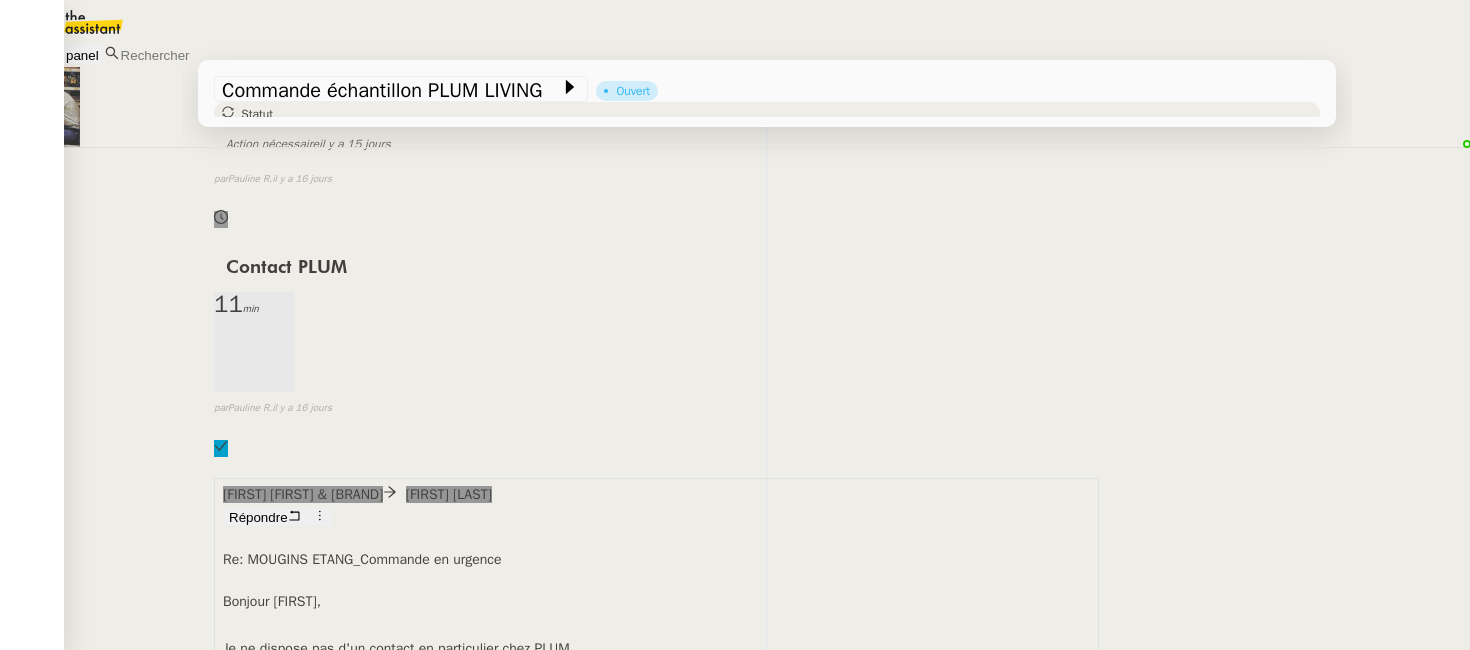 scroll, scrollTop: 21027, scrollLeft: 0, axis: vertical 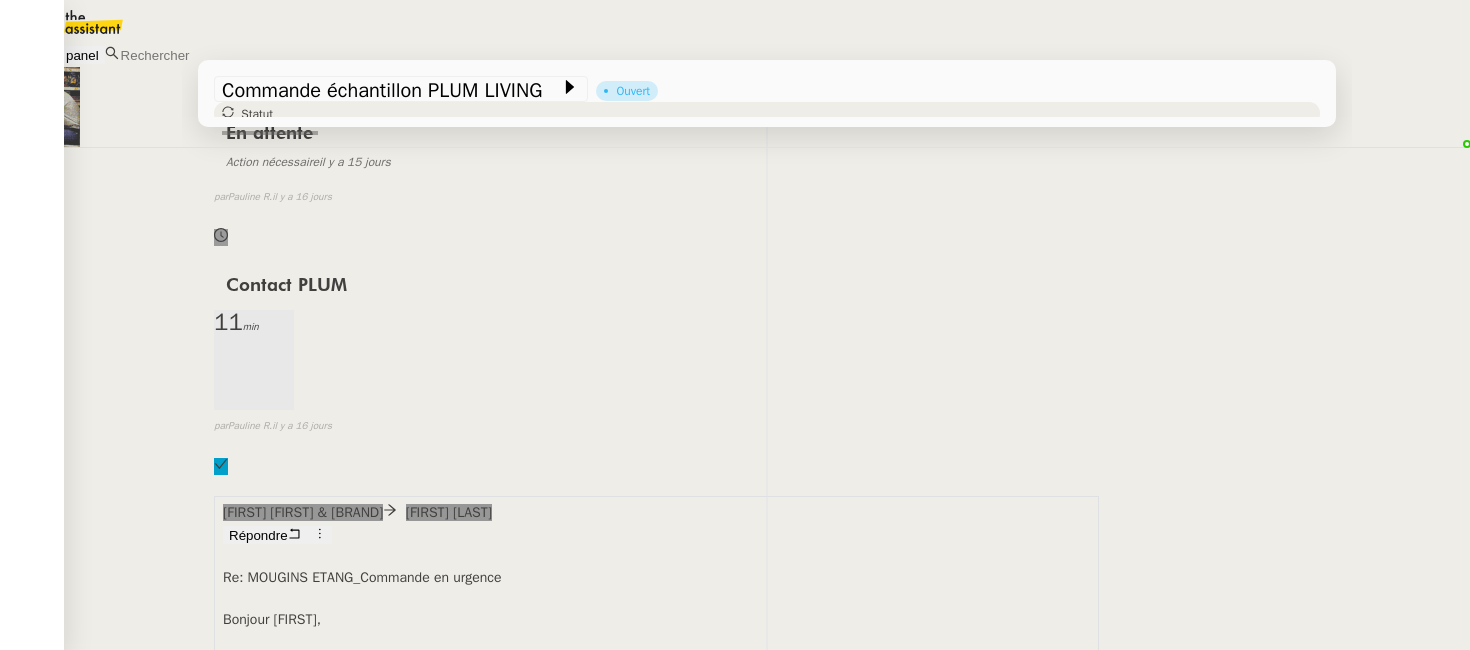 drag, startPoint x: 170, startPoint y: 377, endPoint x: 297, endPoint y: 410, distance: 131.21738 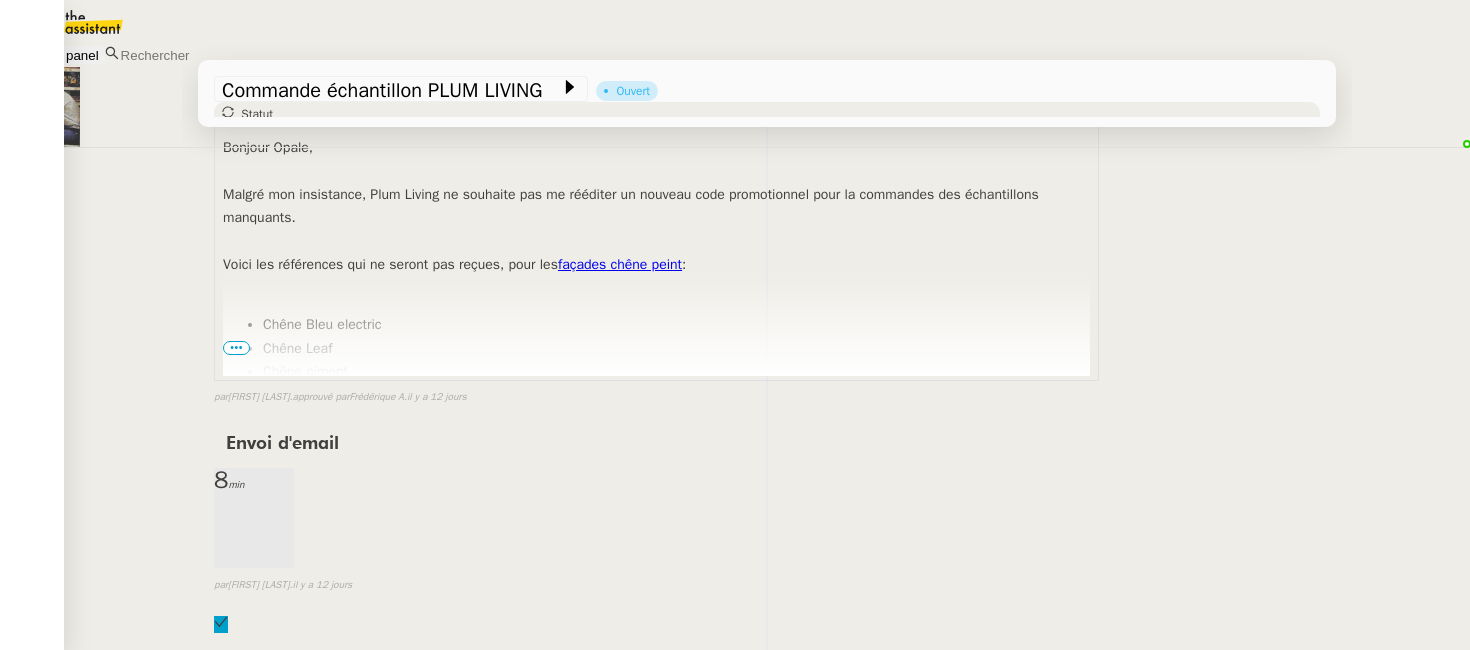 scroll, scrollTop: 11723, scrollLeft: 0, axis: vertical 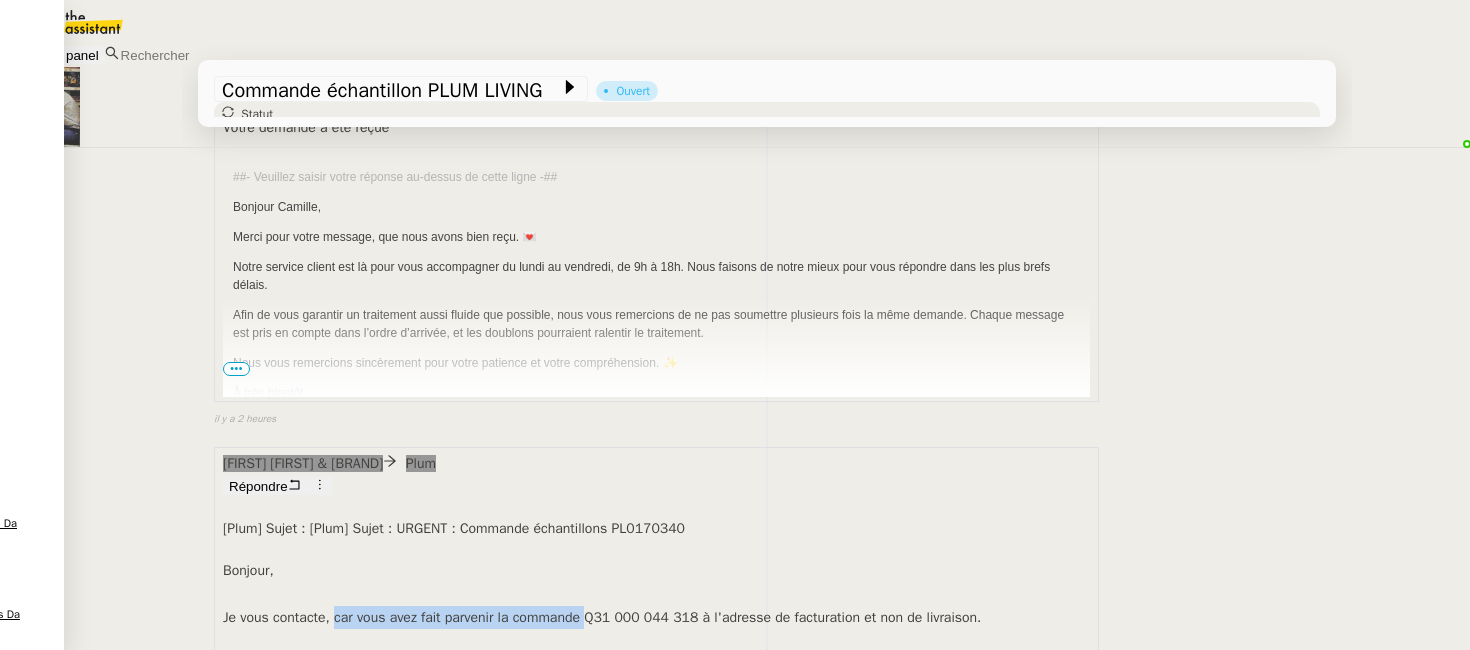 drag, startPoint x: 387, startPoint y: 400, endPoint x: 628, endPoint y: 400, distance: 241 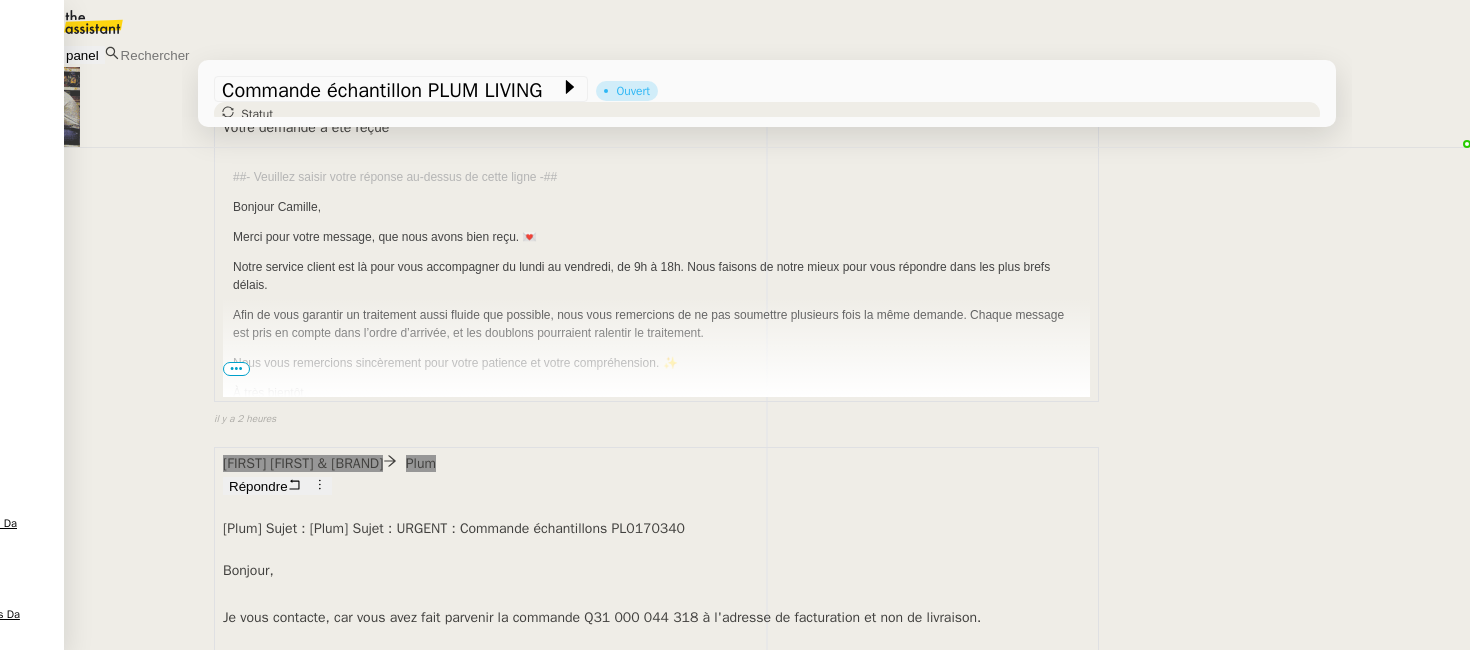 drag, startPoint x: 370, startPoint y: 462, endPoint x: 487, endPoint y: 462, distance: 117 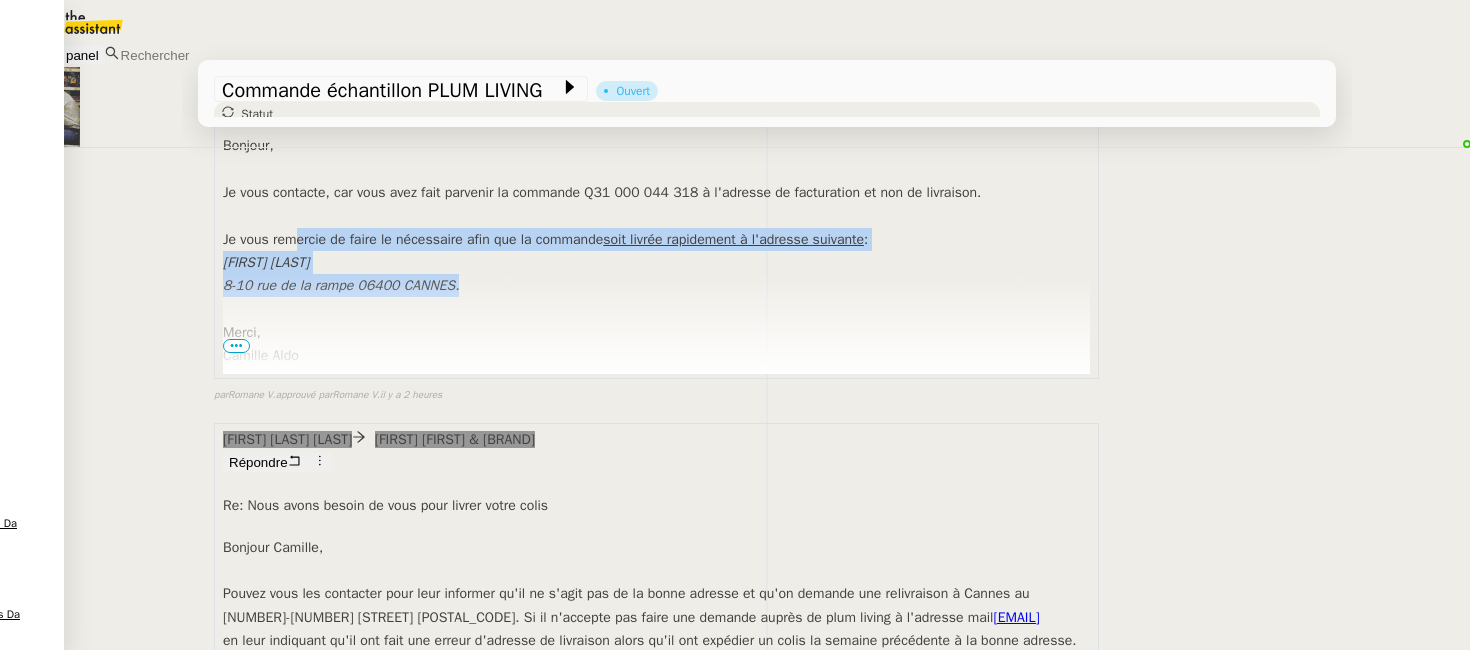 scroll, scrollTop: 1434, scrollLeft: 0, axis: vertical 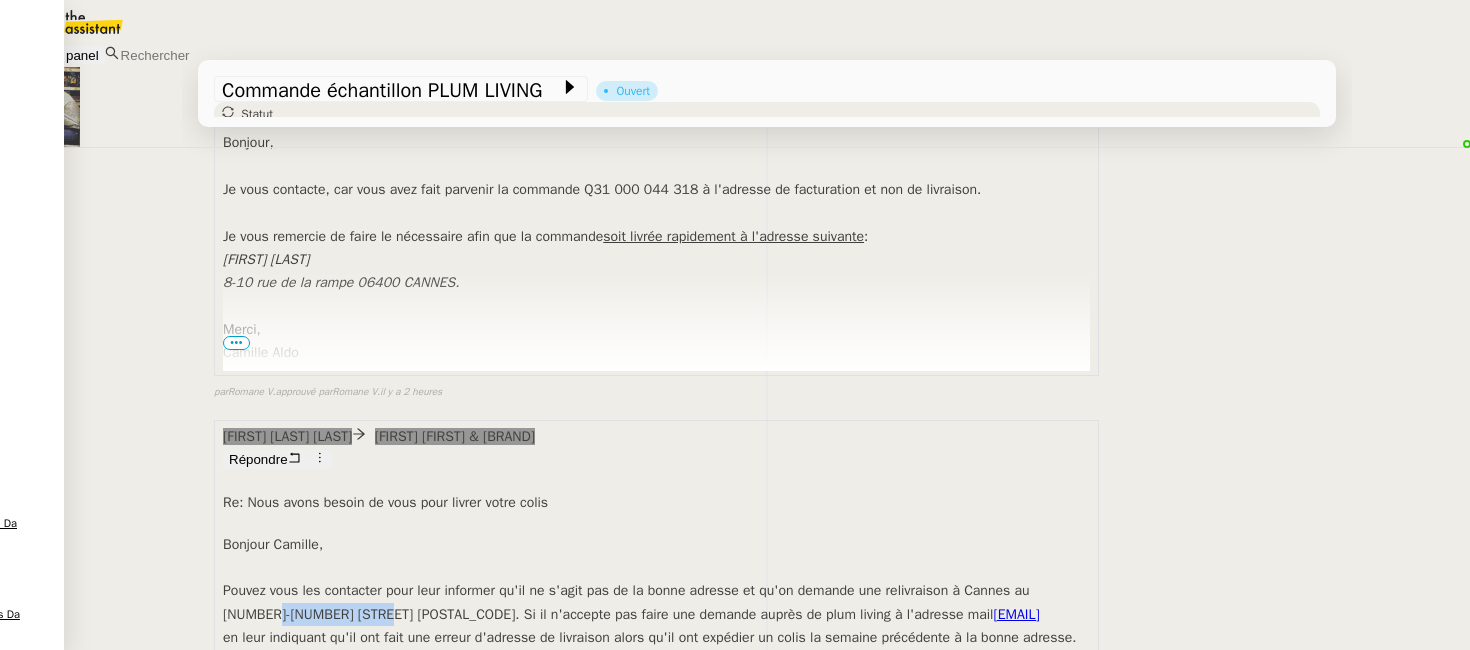 drag, startPoint x: 213, startPoint y: 370, endPoint x: 307, endPoint y: 372, distance: 94.02127 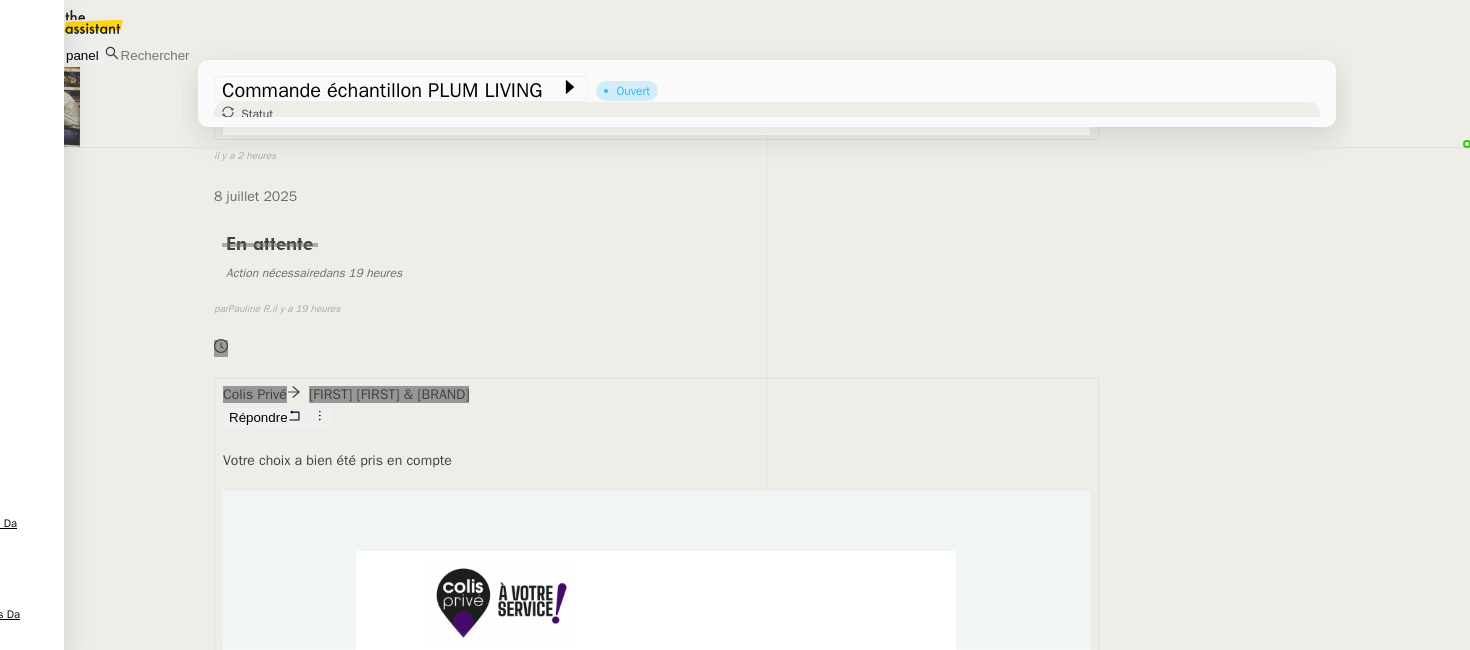 scroll, scrollTop: 2086, scrollLeft: 0, axis: vertical 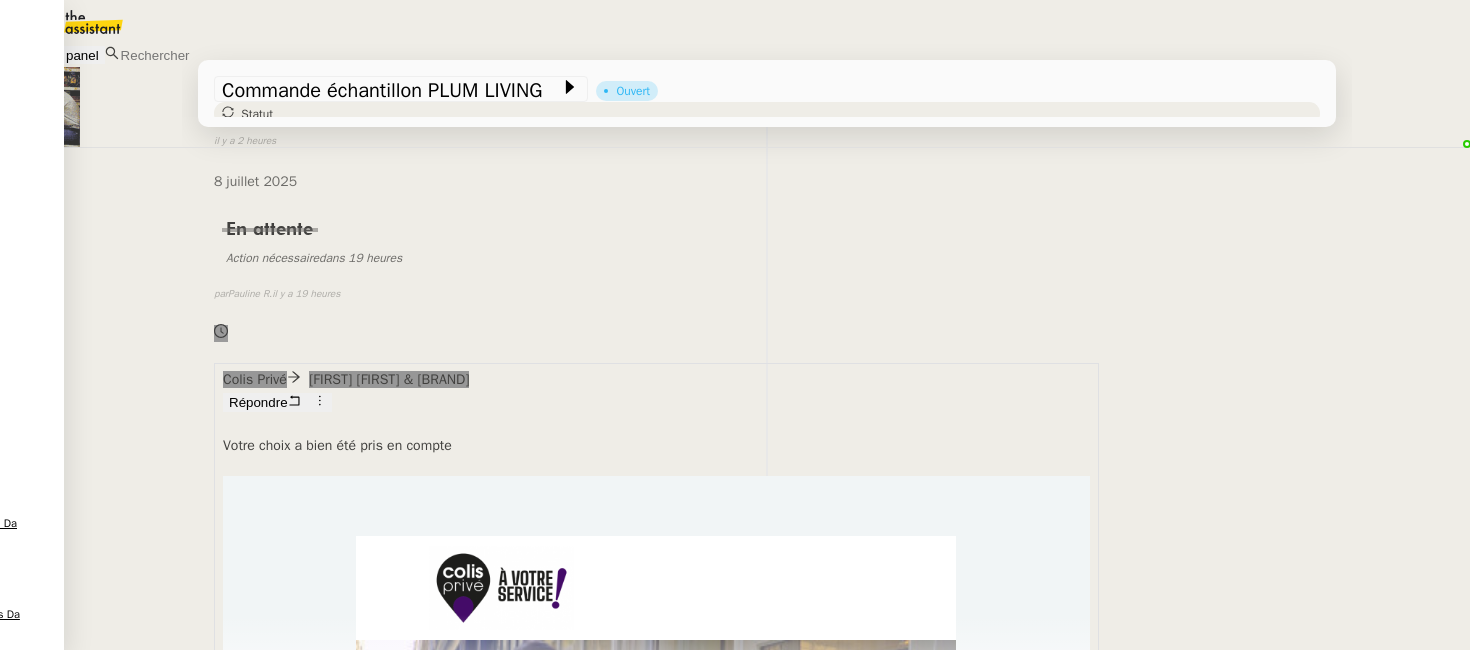 click on "•••" at bounding box center [236, 687] 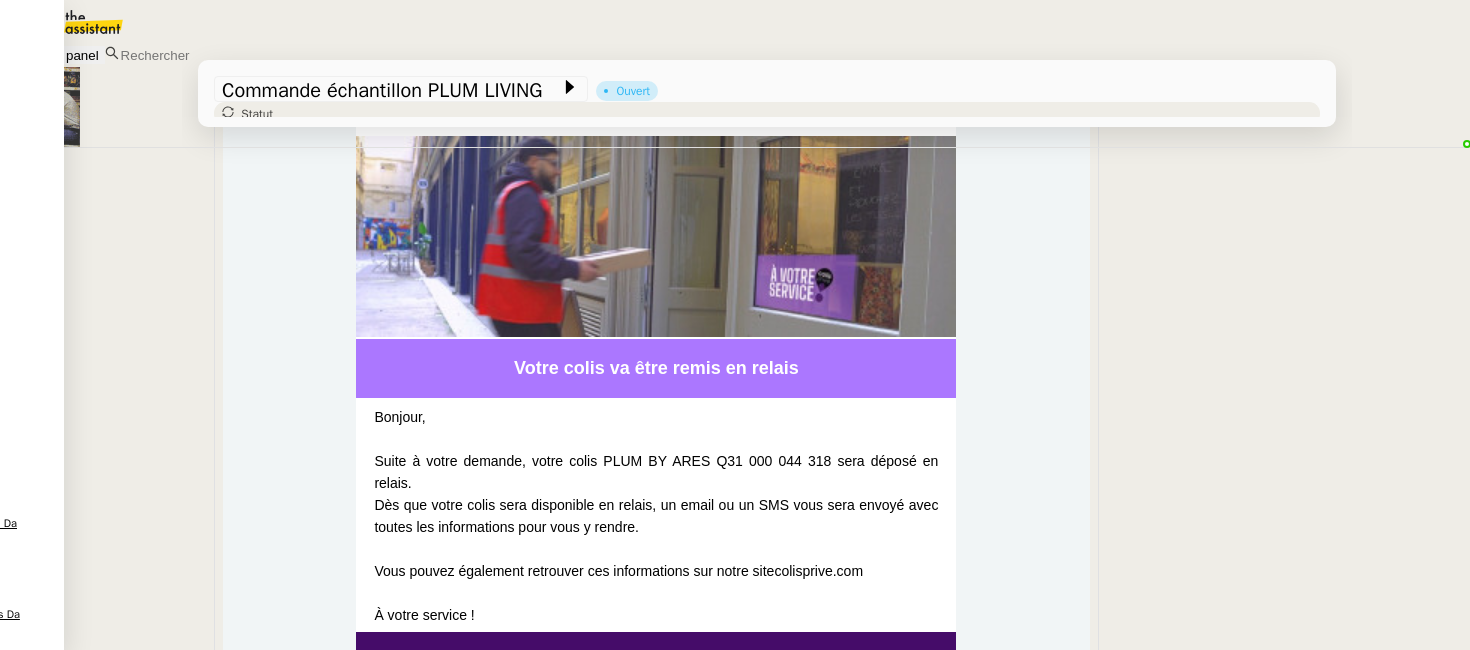 scroll, scrollTop: 3386, scrollLeft: 0, axis: vertical 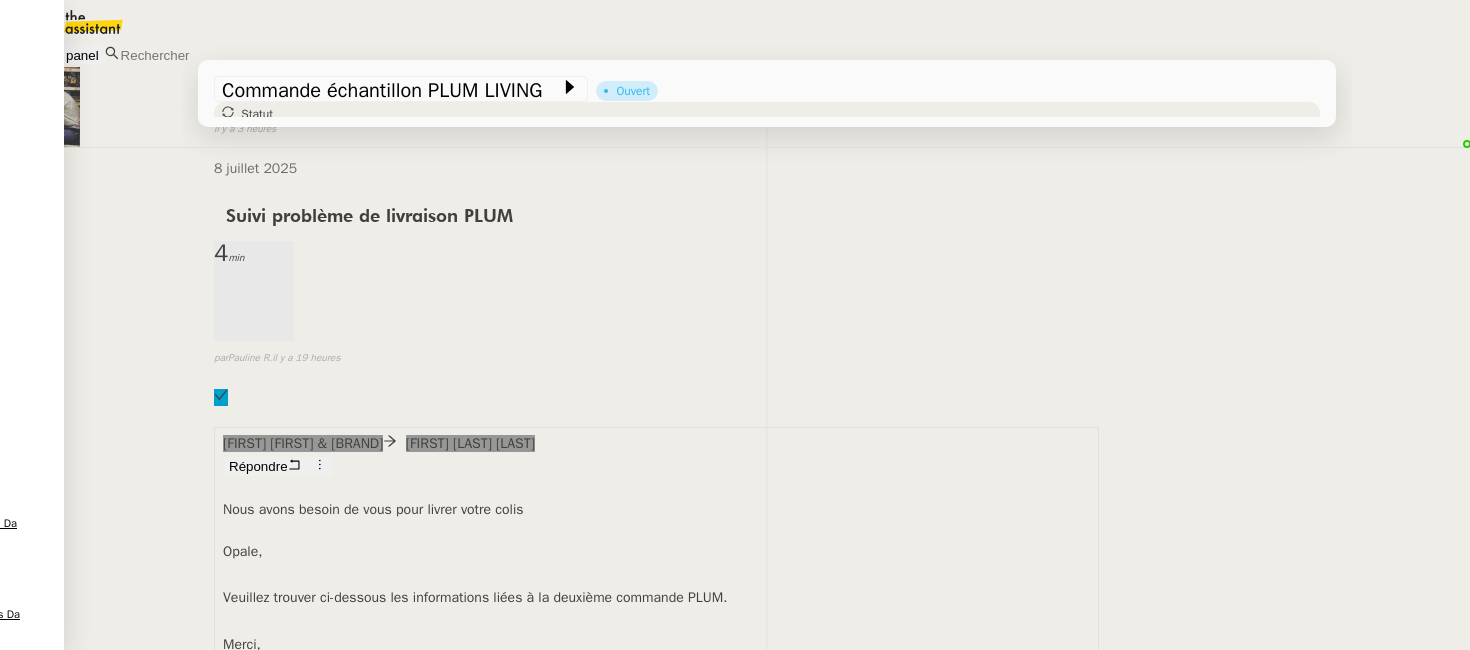 click on "•••" at bounding box center [236, 751] 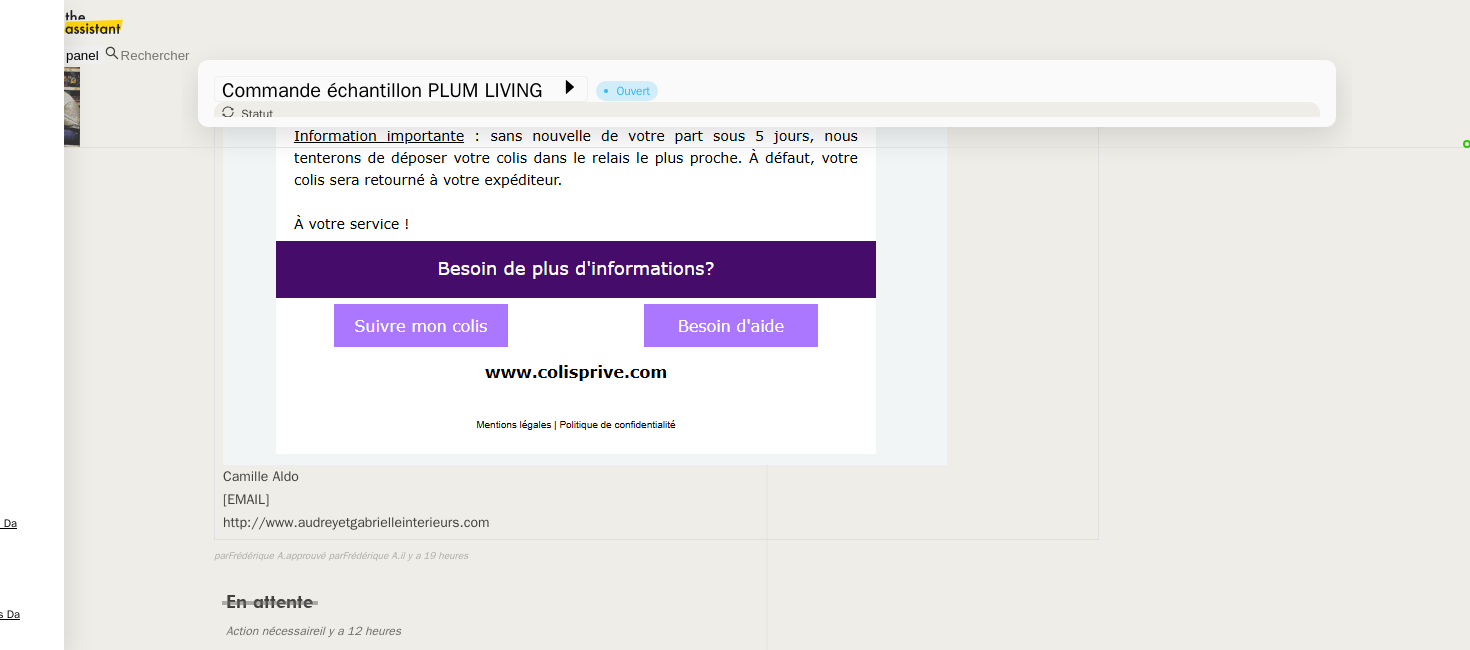 scroll, scrollTop: 4847, scrollLeft: 0, axis: vertical 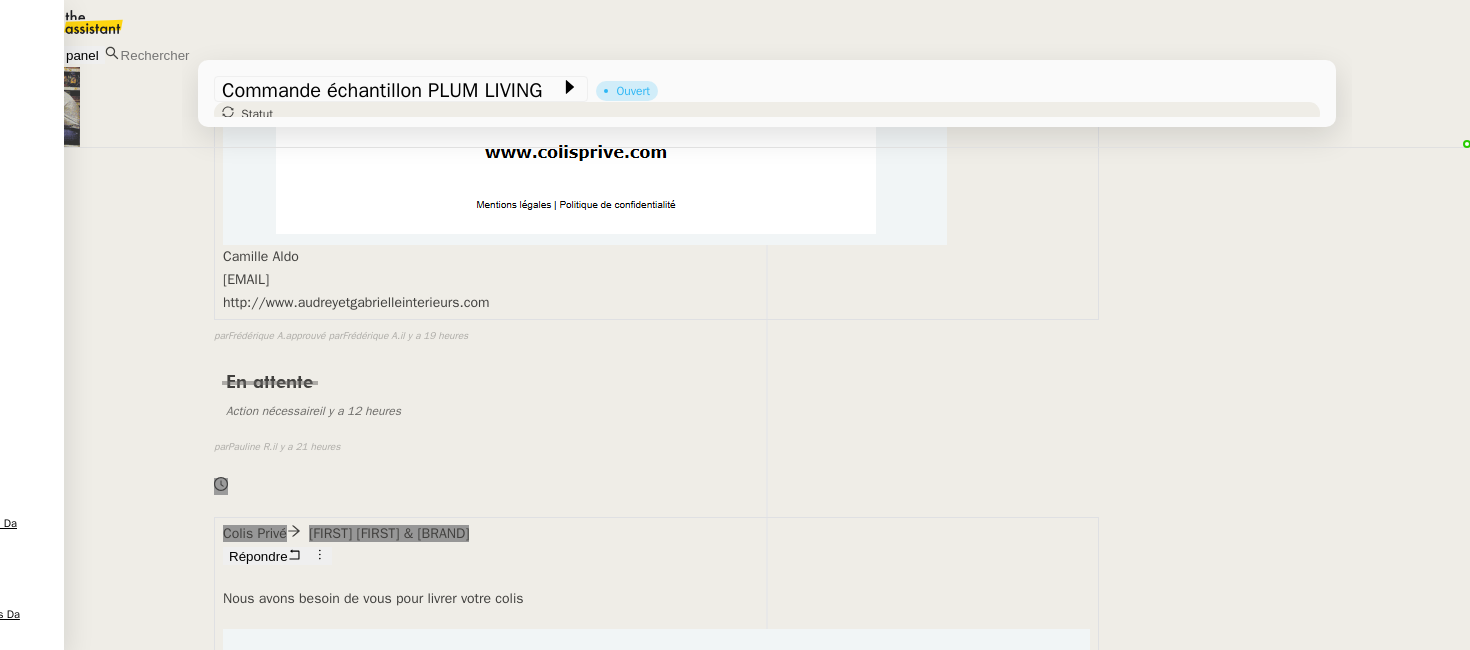 click on "•••" at bounding box center [236, 840] 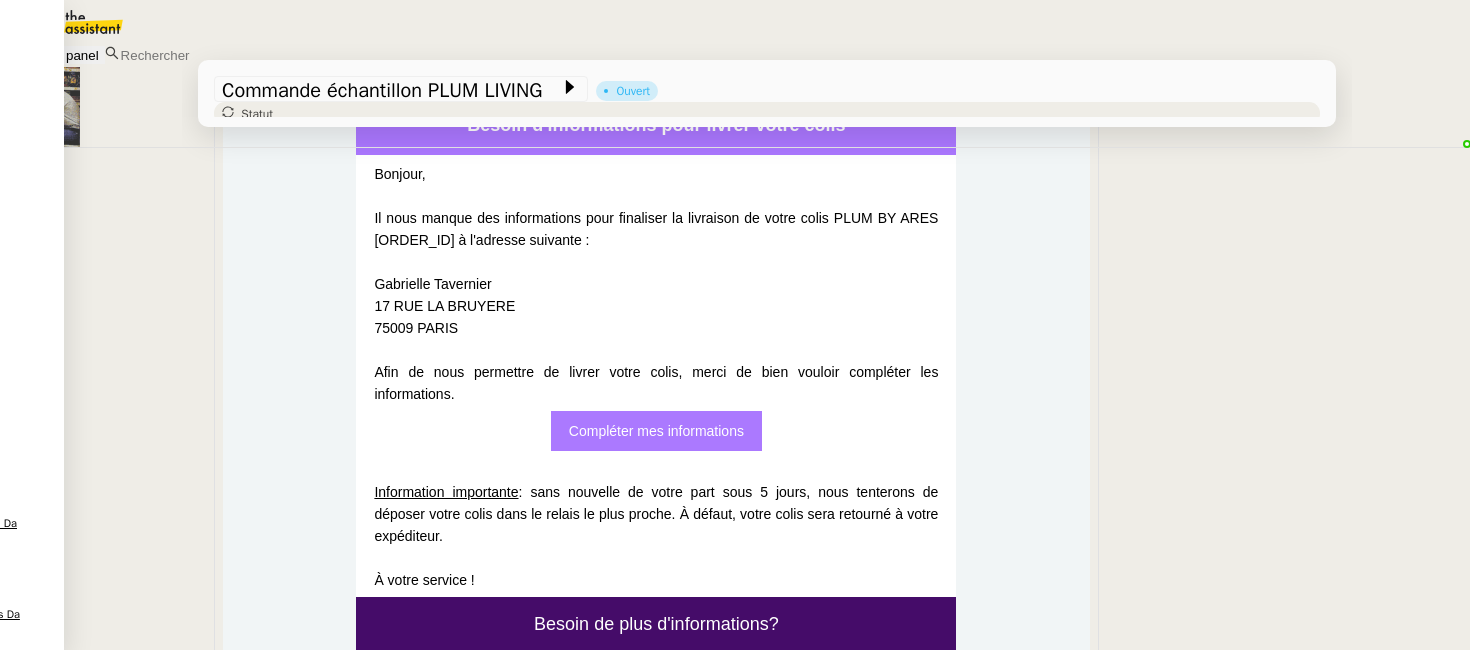 scroll, scrollTop: 6112, scrollLeft: 0, axis: vertical 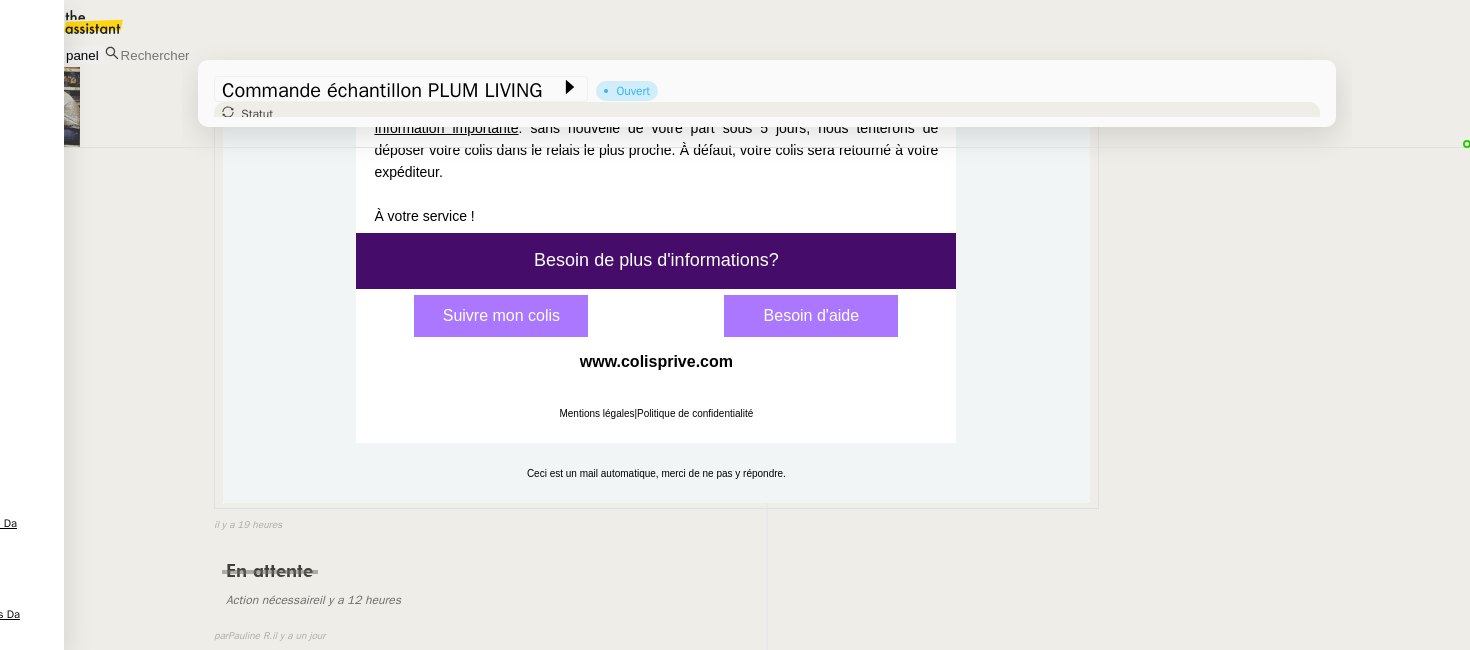 click on "•••" at bounding box center [236, 1029] 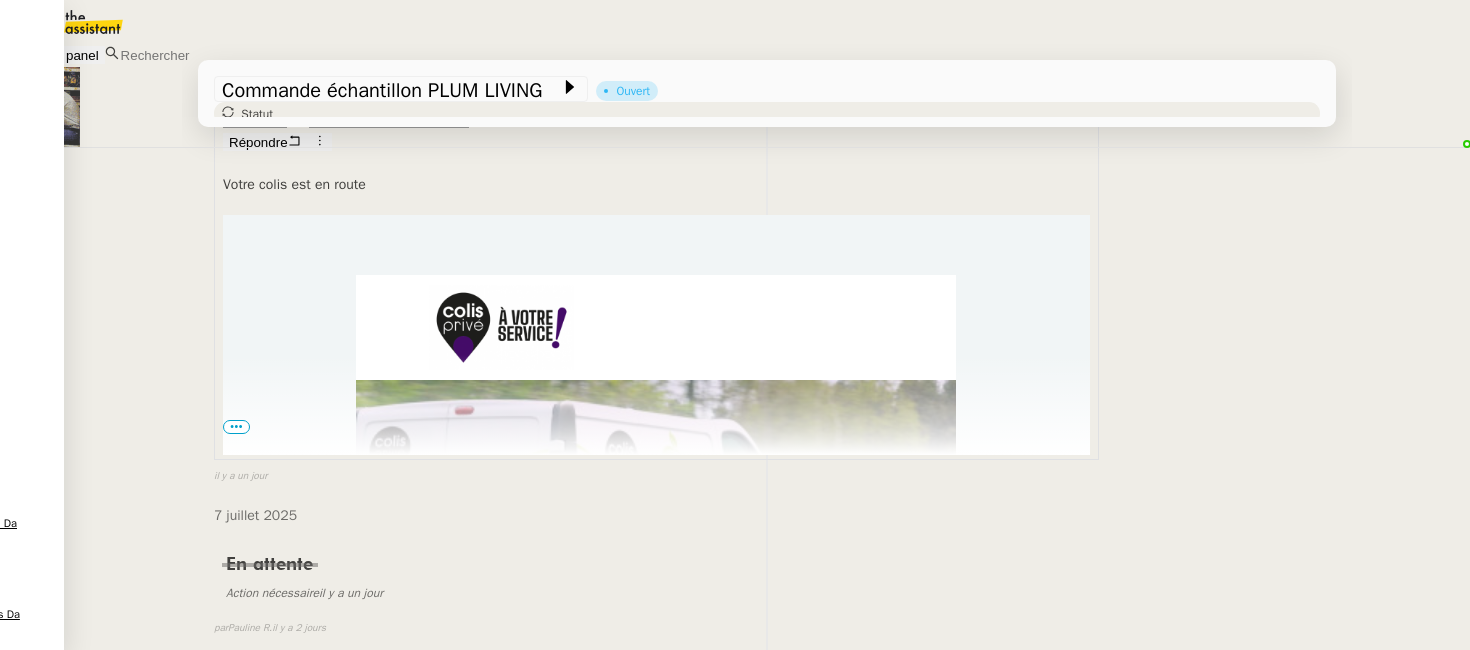 scroll, scrollTop: 7925, scrollLeft: 0, axis: vertical 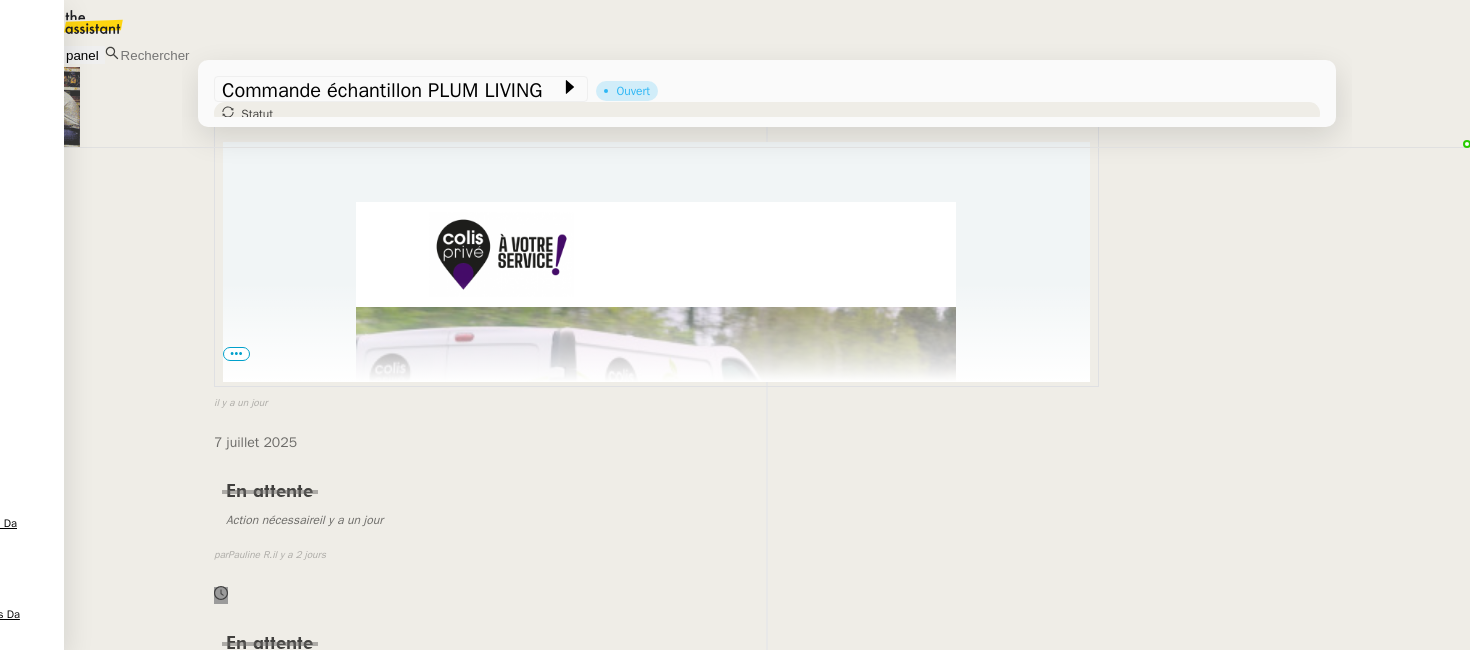 click on "•••" at bounding box center (236, 1101) 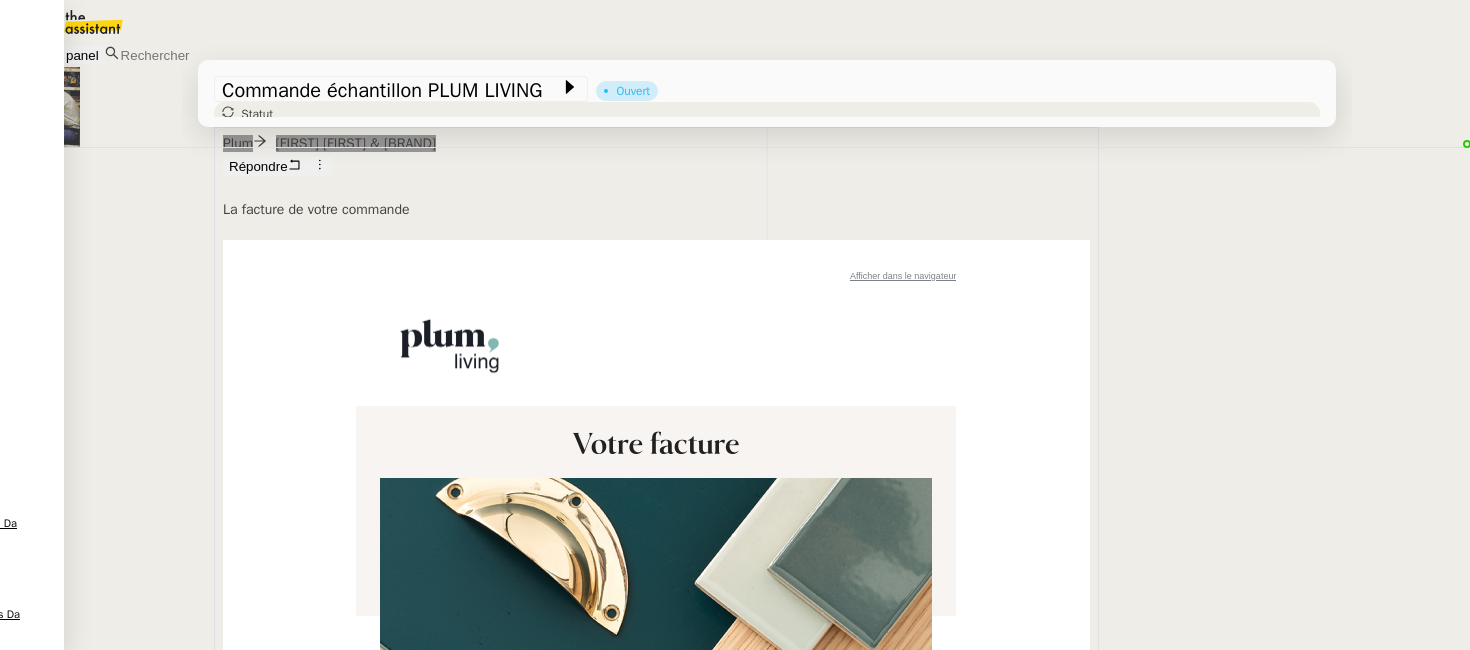 scroll, scrollTop: 8577, scrollLeft: 0, axis: vertical 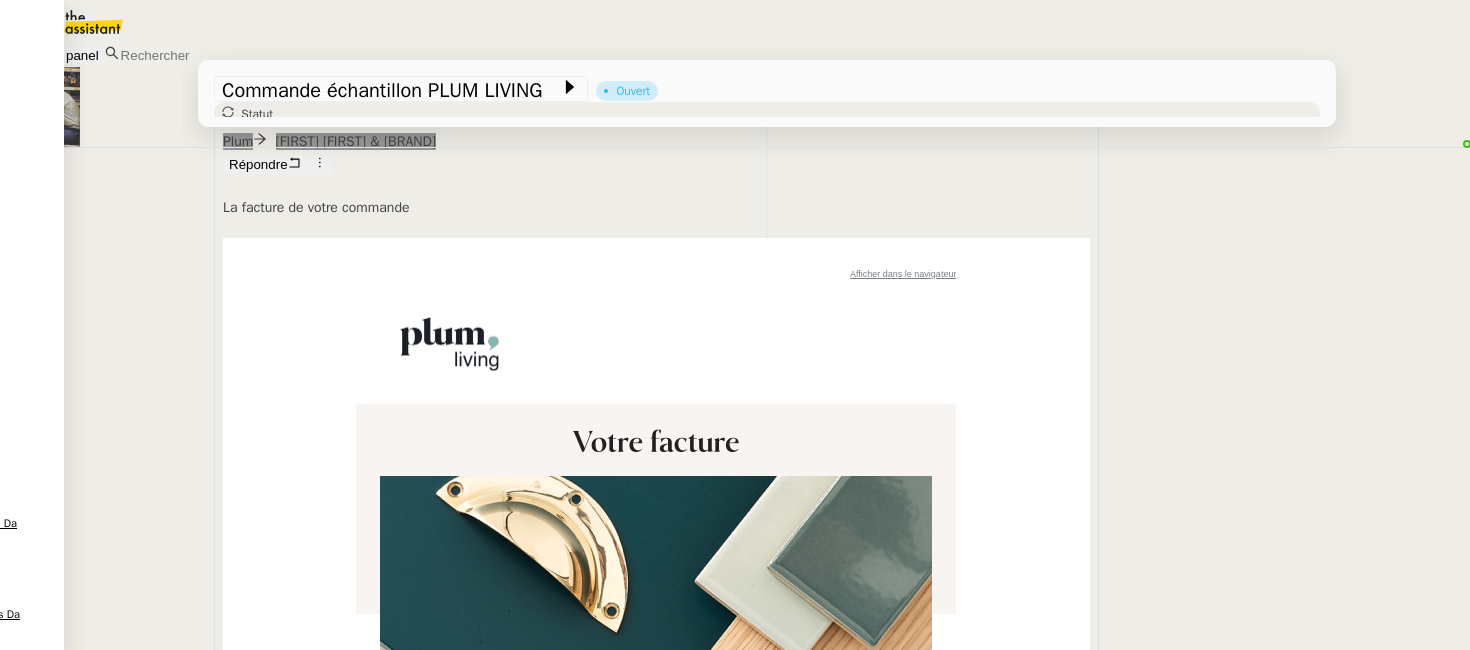 click on "Ma facture" at bounding box center (656, 816) 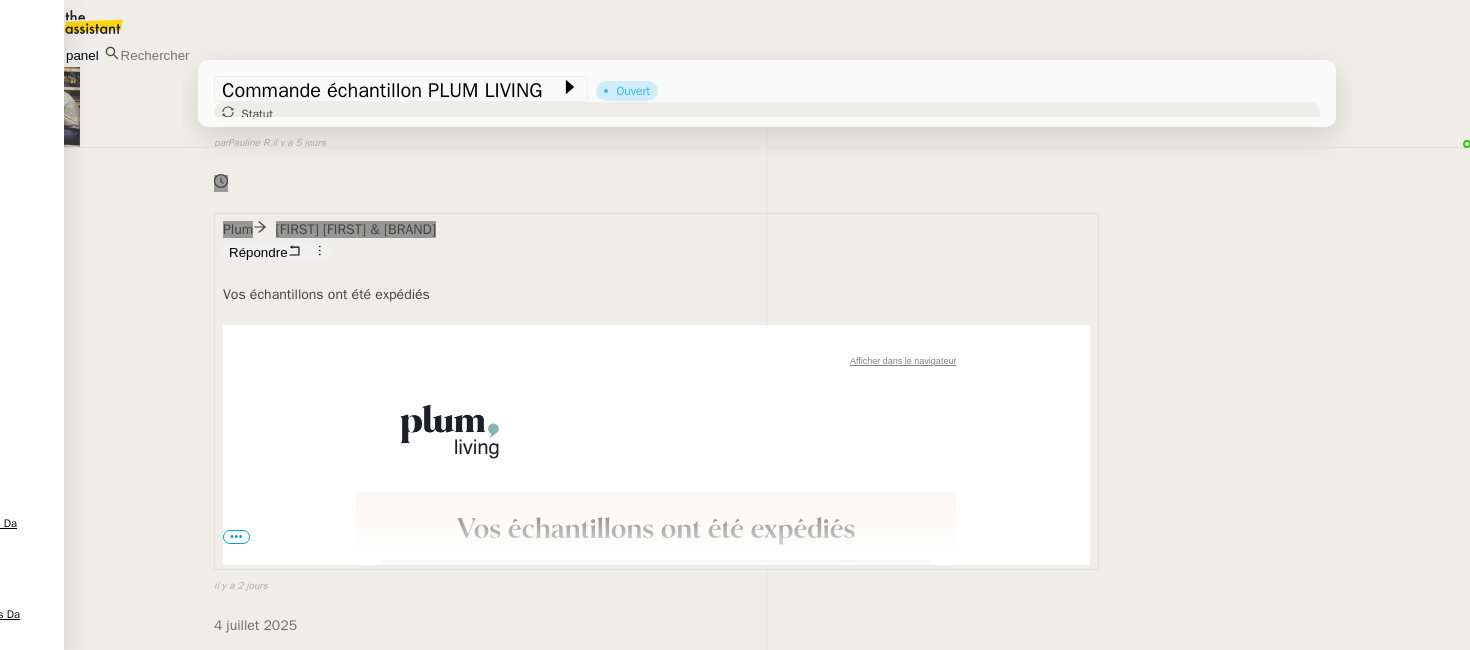 scroll, scrollTop: 10473, scrollLeft: 0, axis: vertical 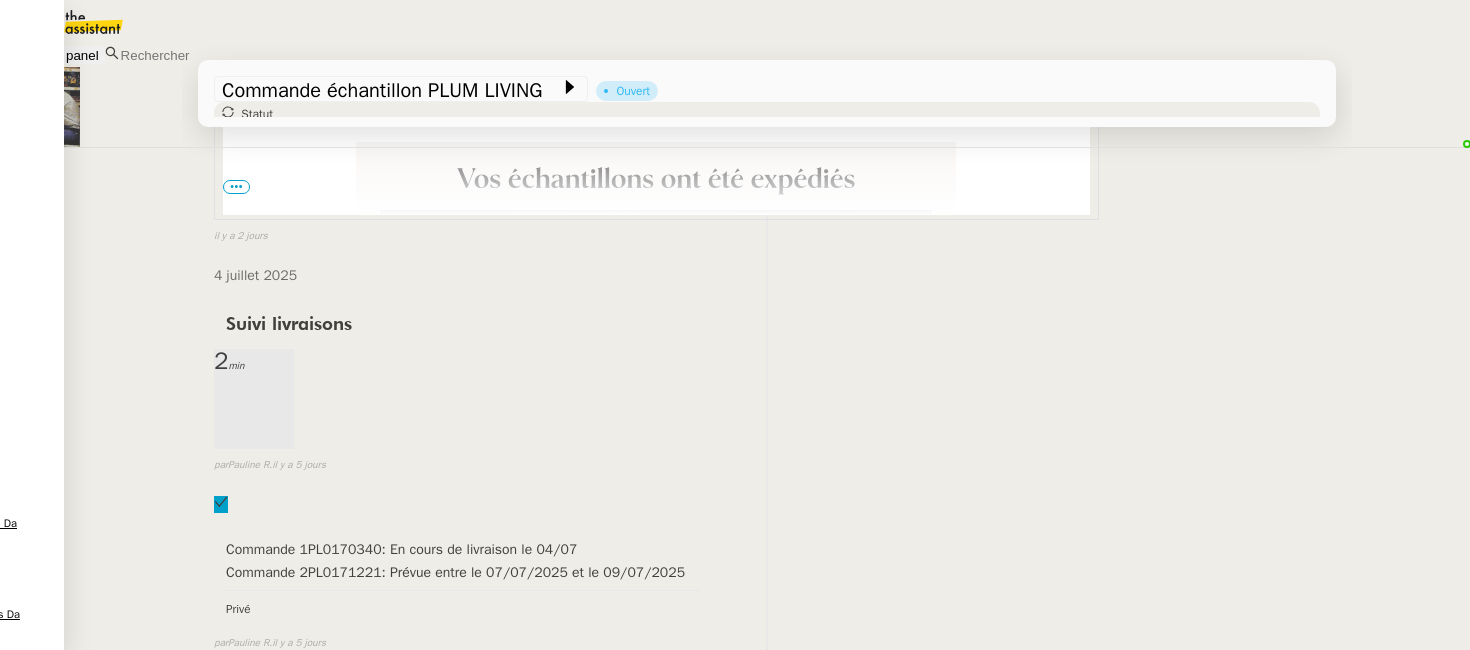 click on "•••" at bounding box center (236, 1189) 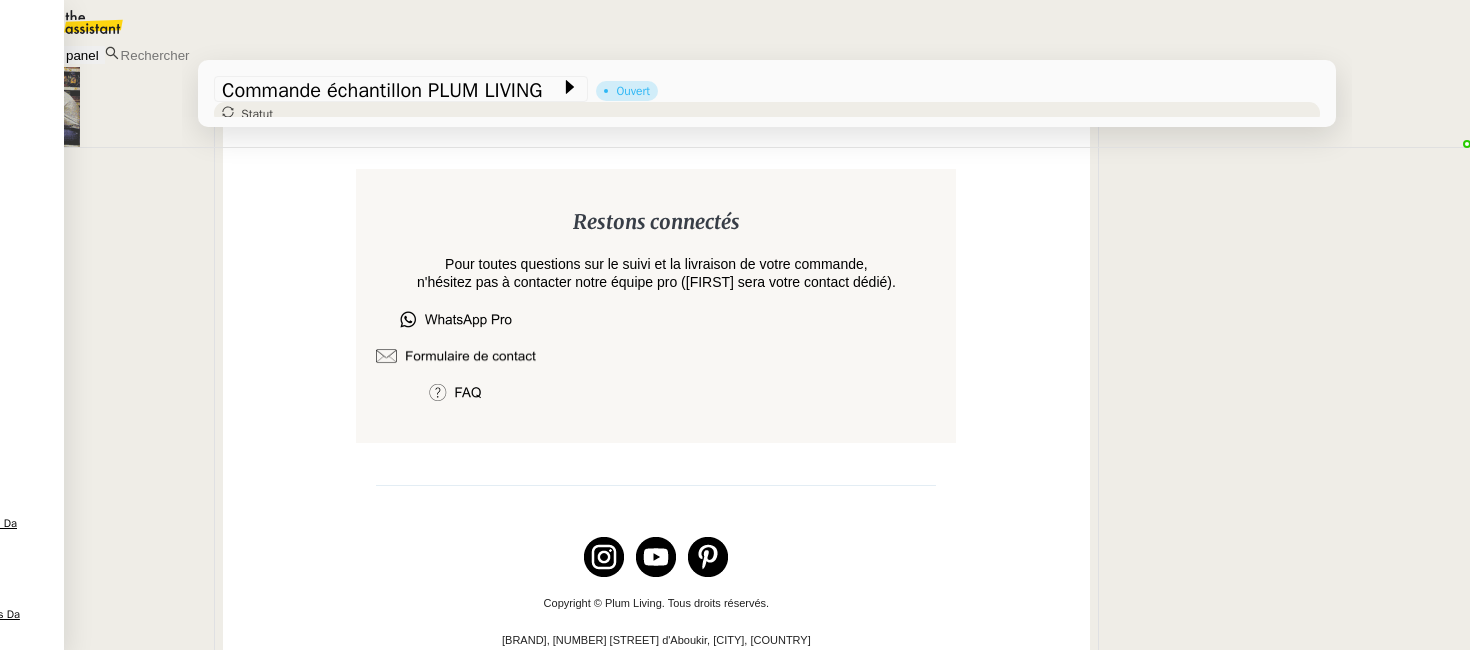 scroll, scrollTop: 12043, scrollLeft: 0, axis: vertical 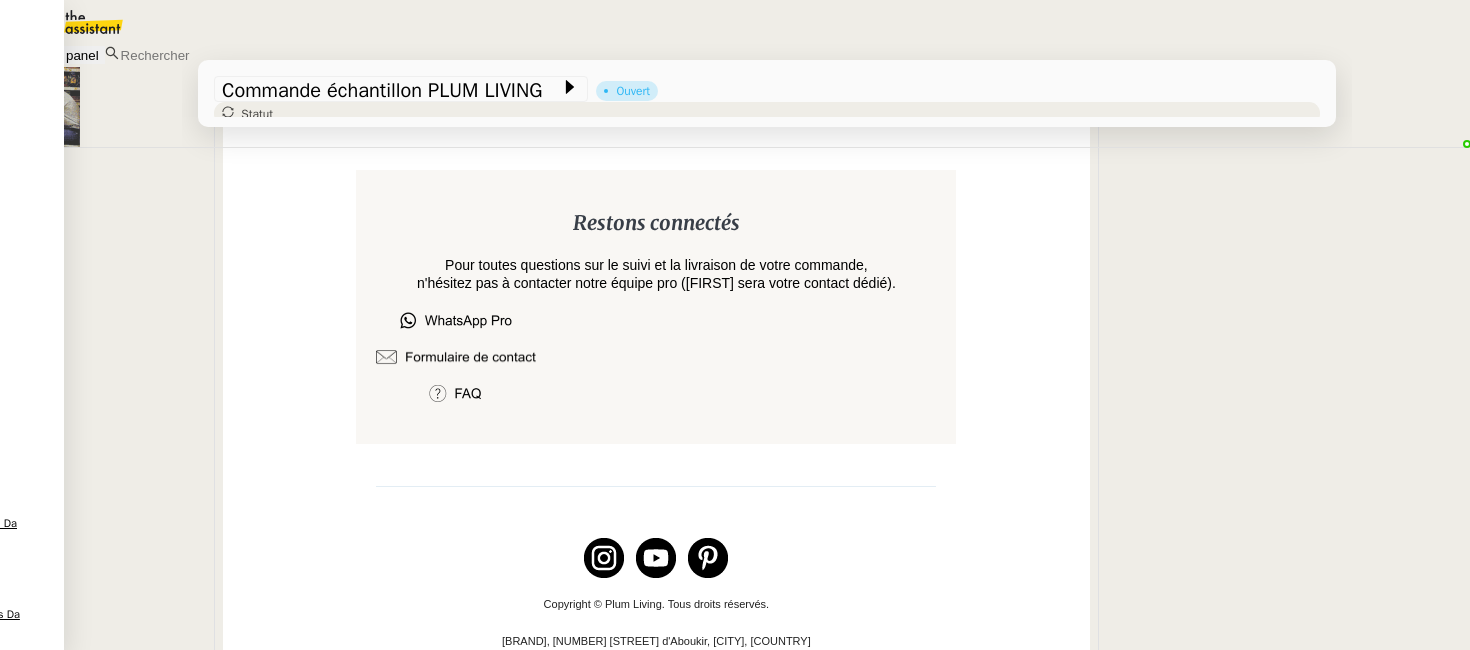 click on "le lien de suivi de la commande" at bounding box center [441, 1094] 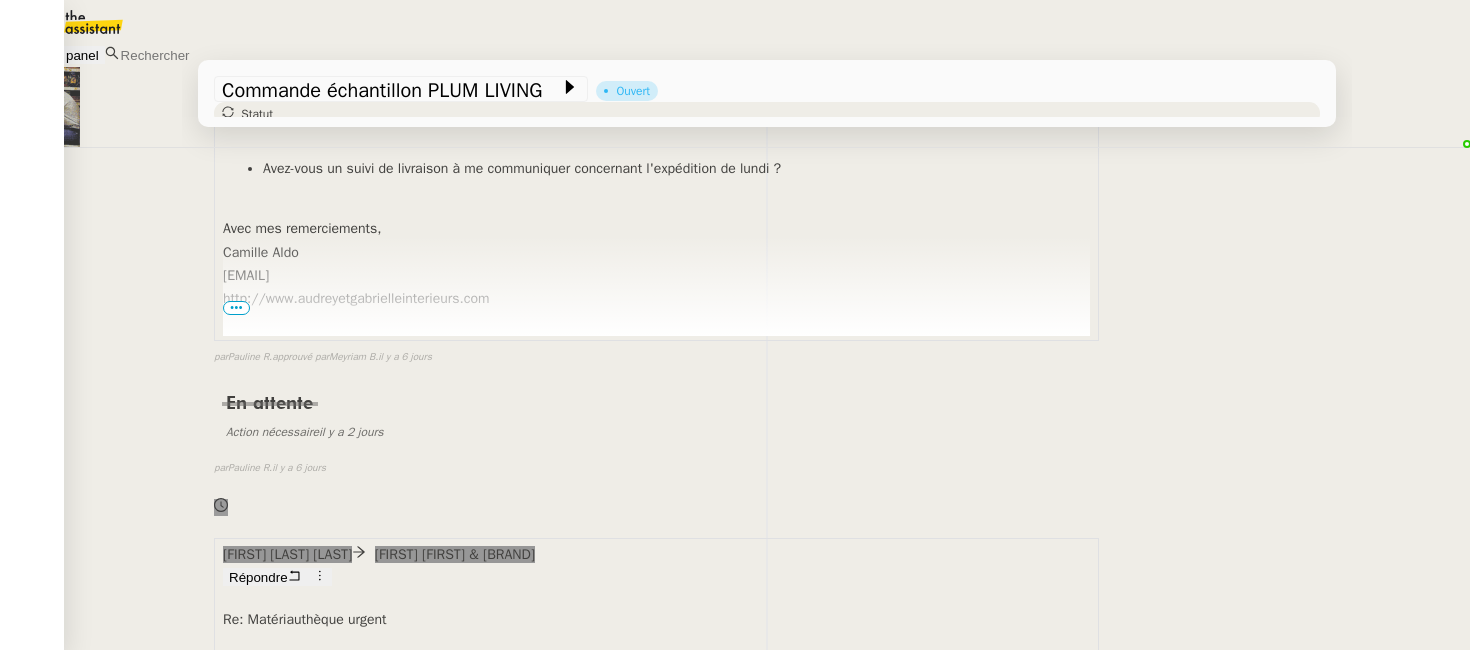 scroll, scrollTop: 14541, scrollLeft: 0, axis: vertical 